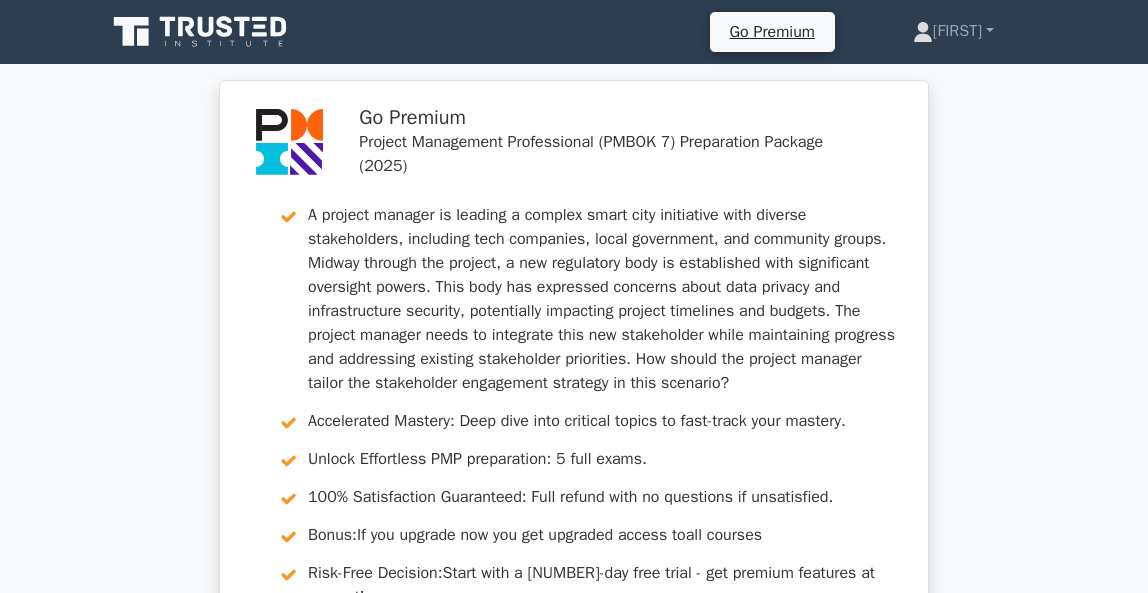 scroll, scrollTop: 2681, scrollLeft: 0, axis: vertical 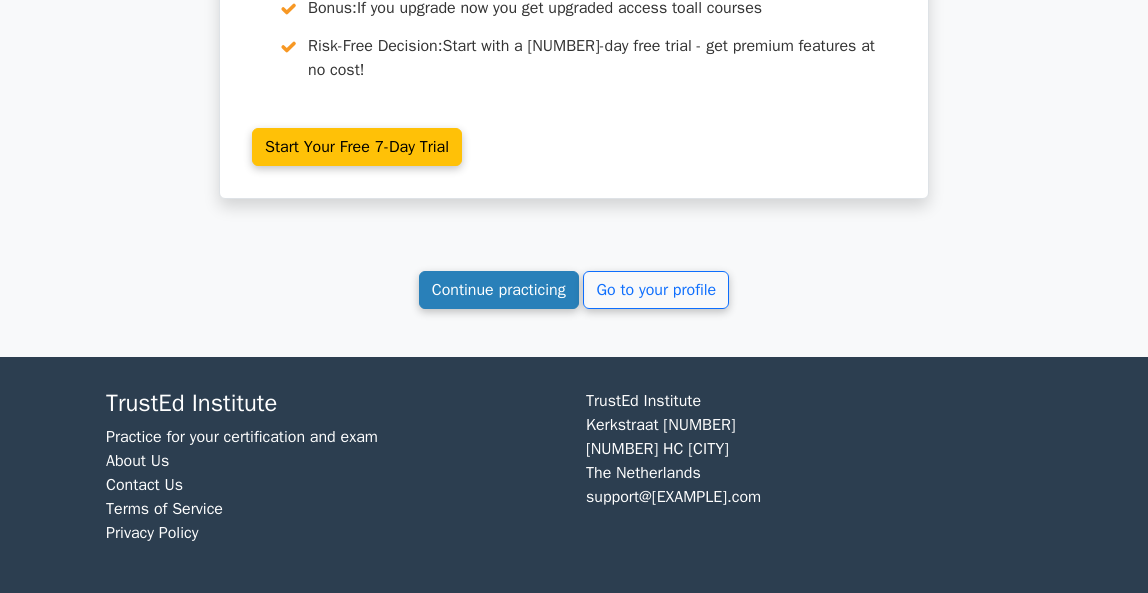 click on "Continue practicing" at bounding box center [499, 290] 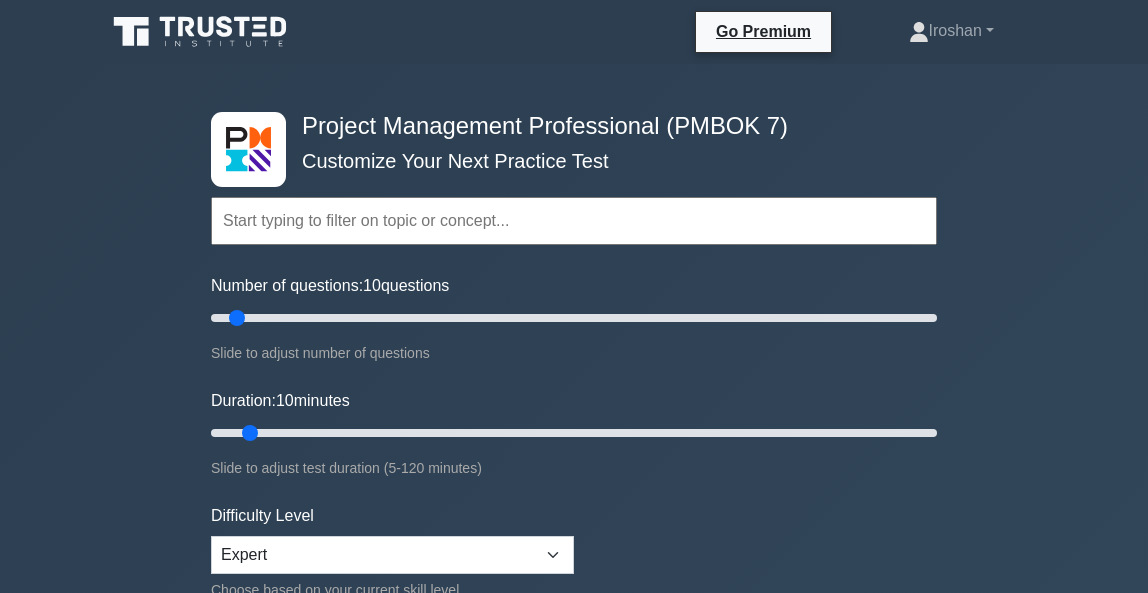 scroll, scrollTop: 0, scrollLeft: 0, axis: both 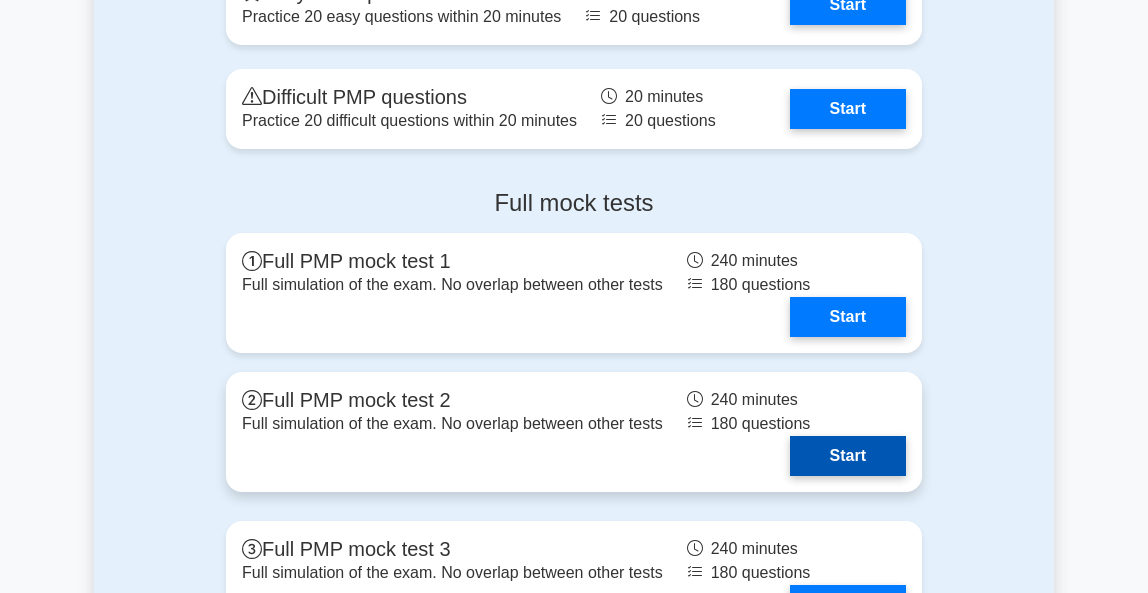 click on "Start" at bounding box center (848, 456) 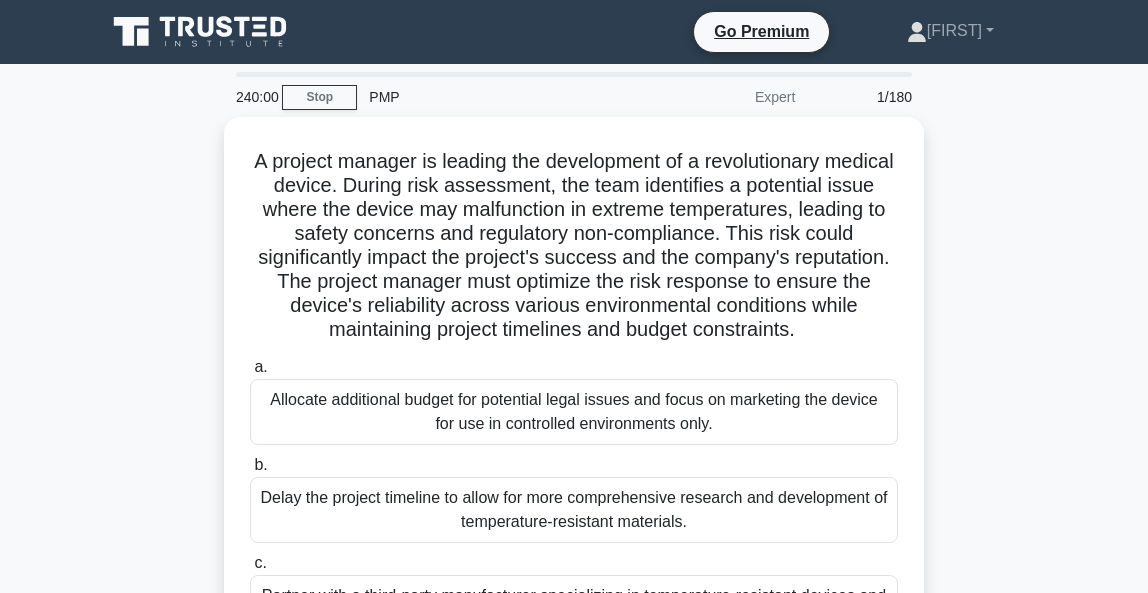 scroll, scrollTop: 0, scrollLeft: 0, axis: both 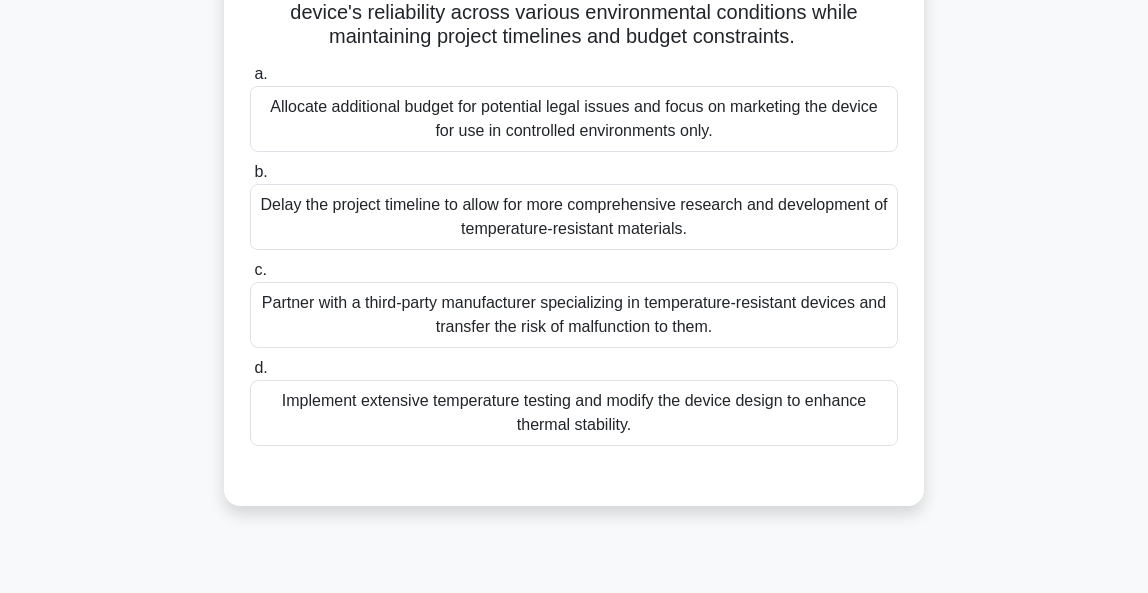 click on "Implement extensive temperature testing and modify the device design to enhance thermal stability." at bounding box center [574, 413] 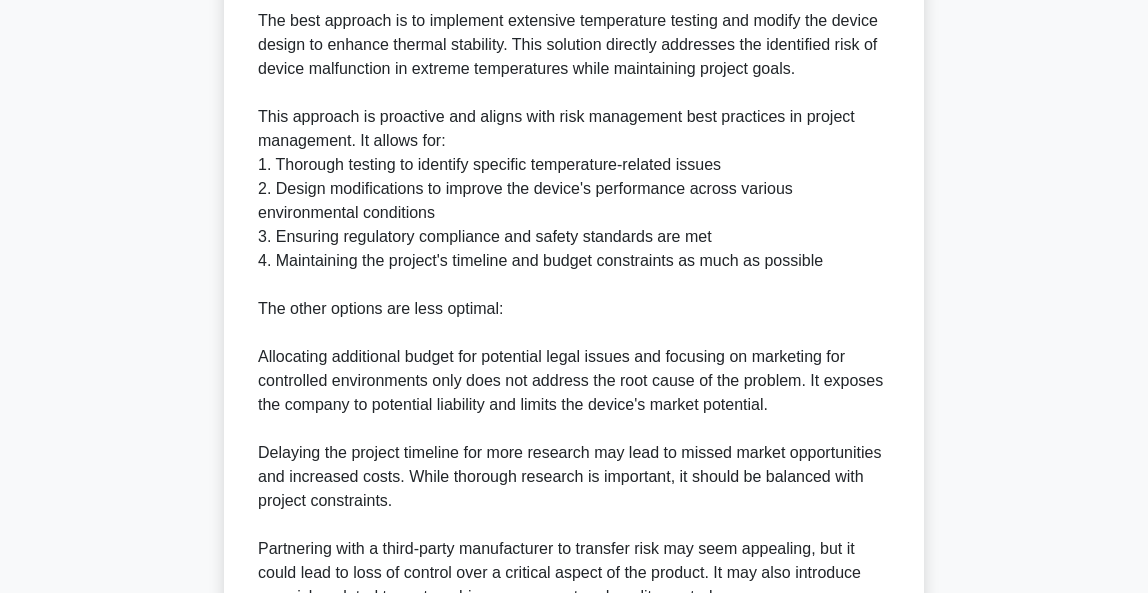 scroll, scrollTop: 1120, scrollLeft: 0, axis: vertical 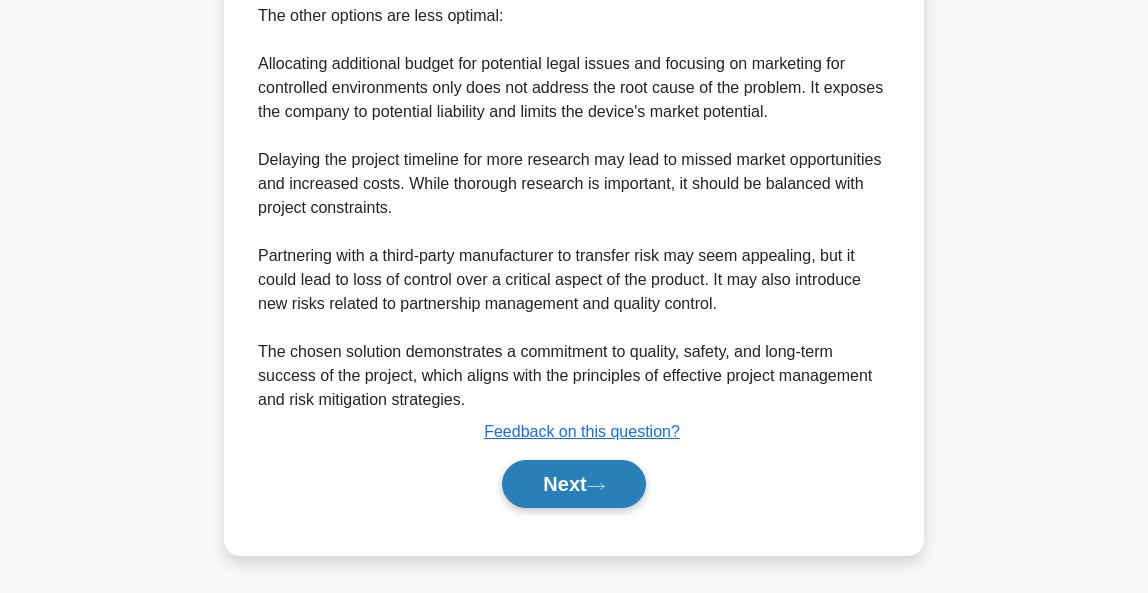 click on "Next" at bounding box center (573, 484) 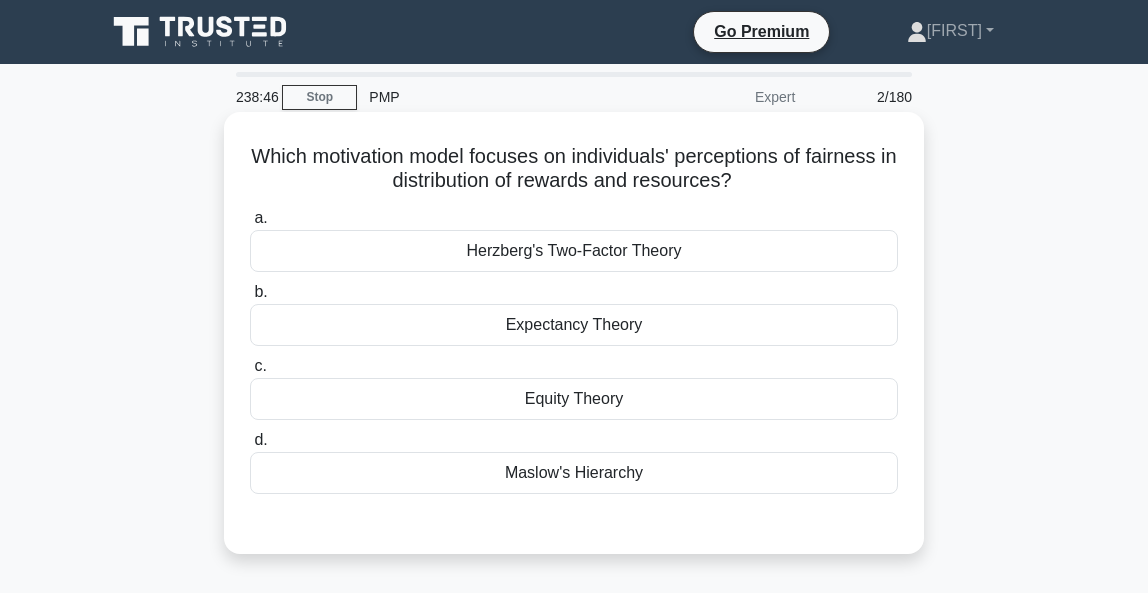 scroll, scrollTop: 0, scrollLeft: 0, axis: both 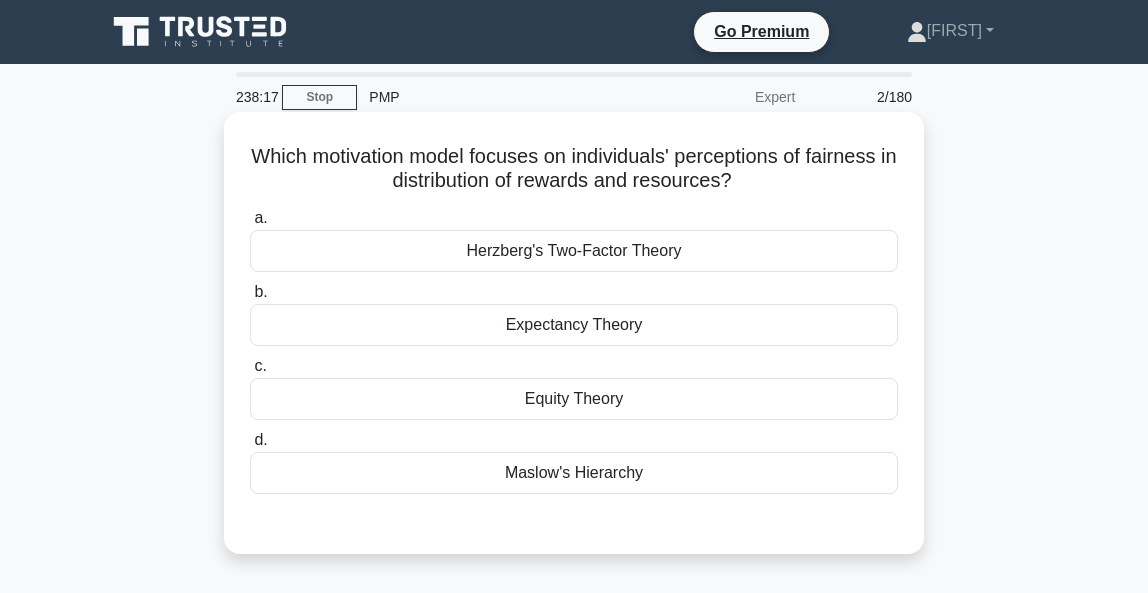 click on "Equity Theory" at bounding box center [574, 399] 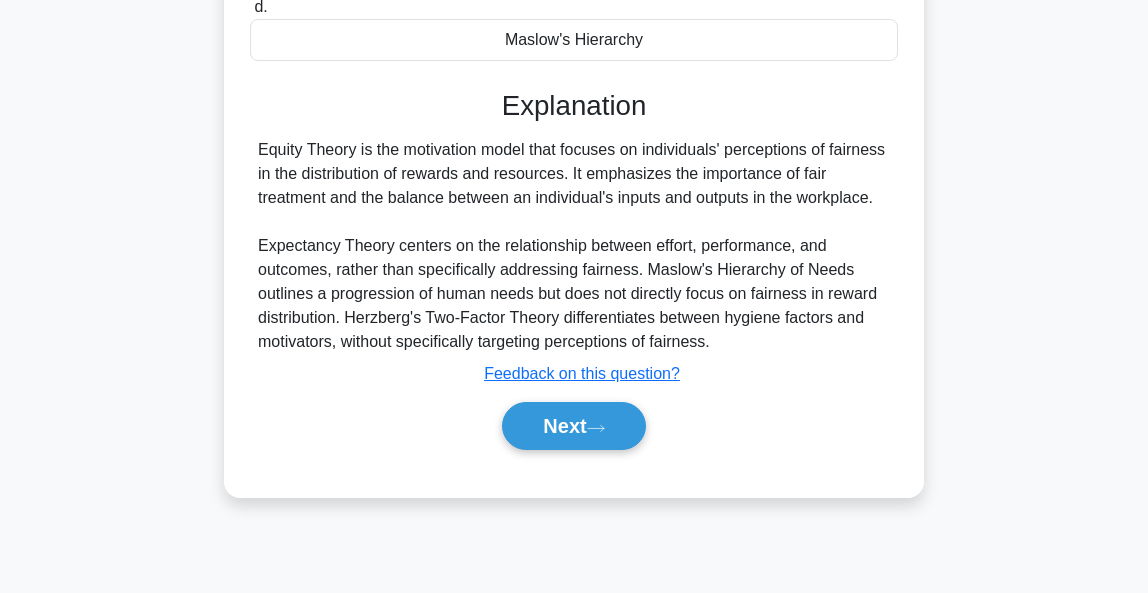scroll, scrollTop: 438, scrollLeft: 0, axis: vertical 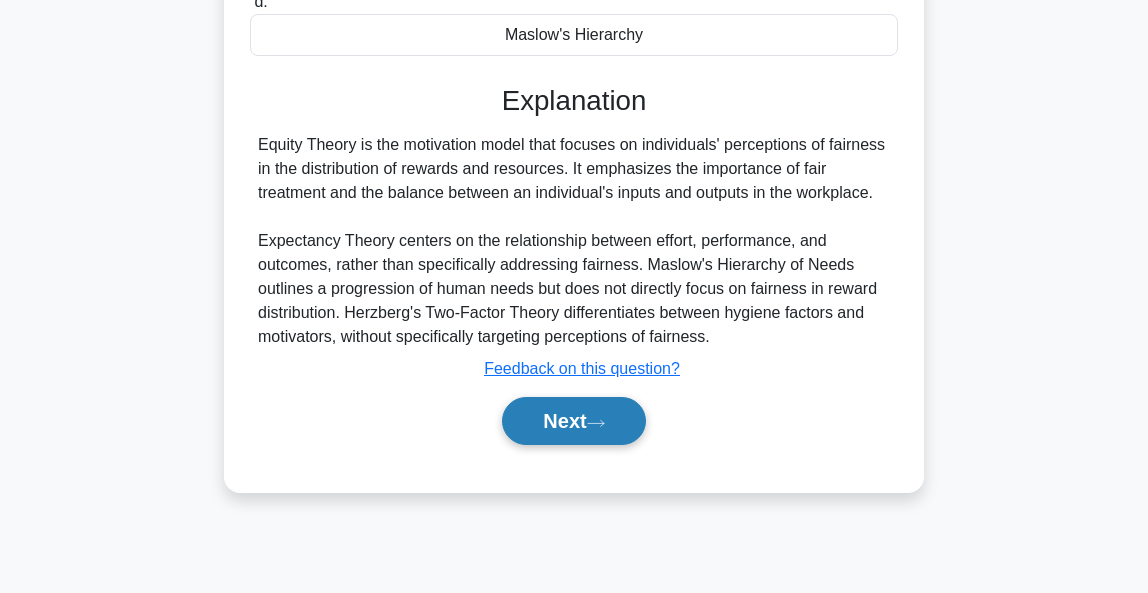 click on "Next" at bounding box center (573, 421) 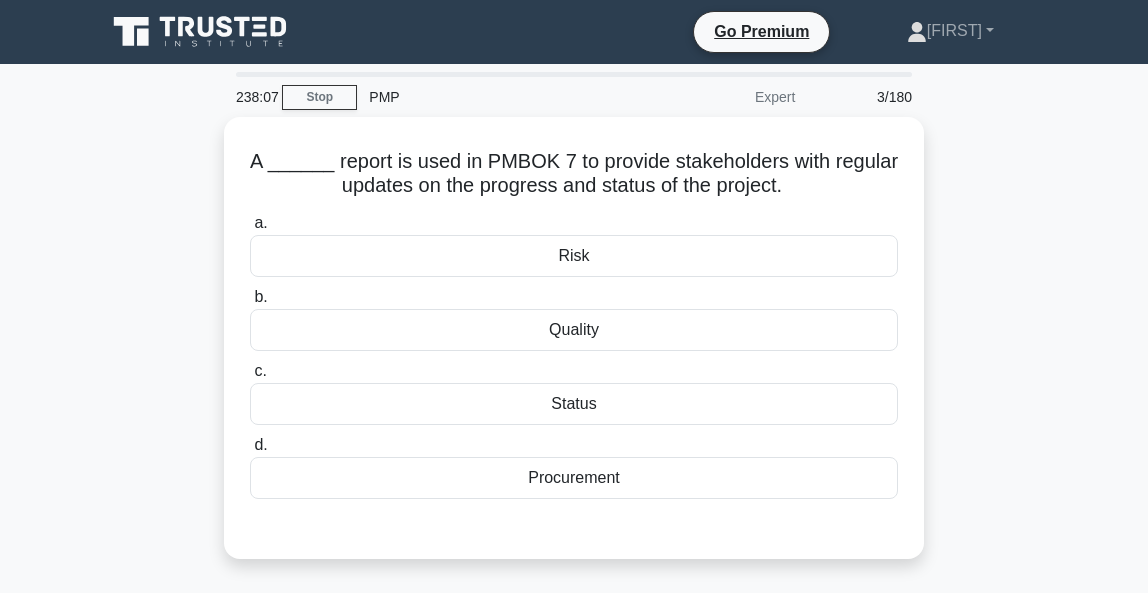 scroll, scrollTop: 0, scrollLeft: 0, axis: both 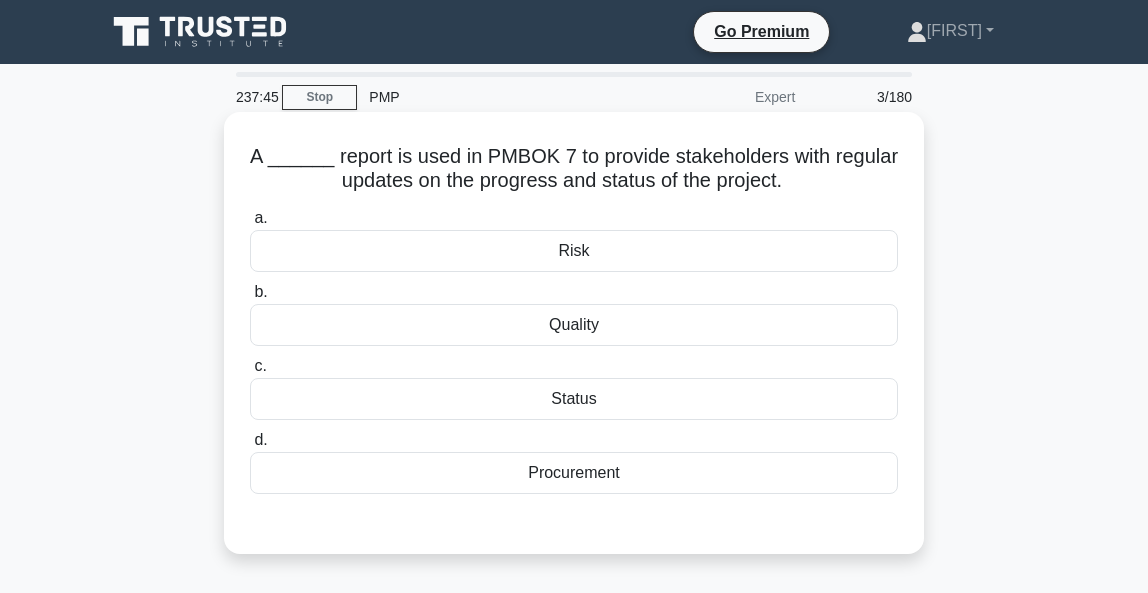 click on "Status" at bounding box center (574, 399) 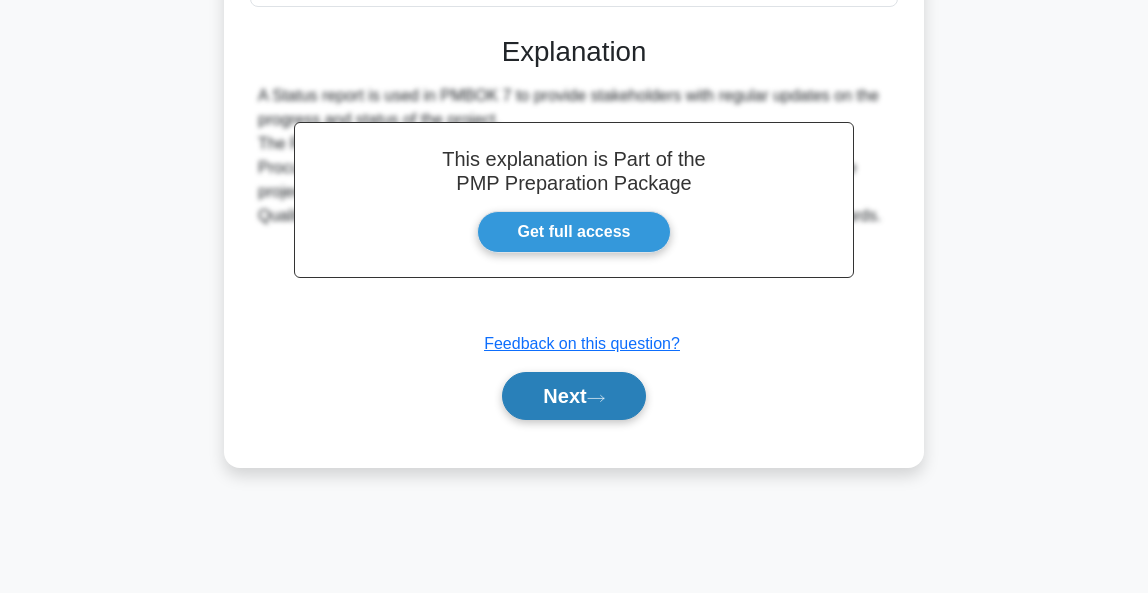 scroll, scrollTop: 487, scrollLeft: 0, axis: vertical 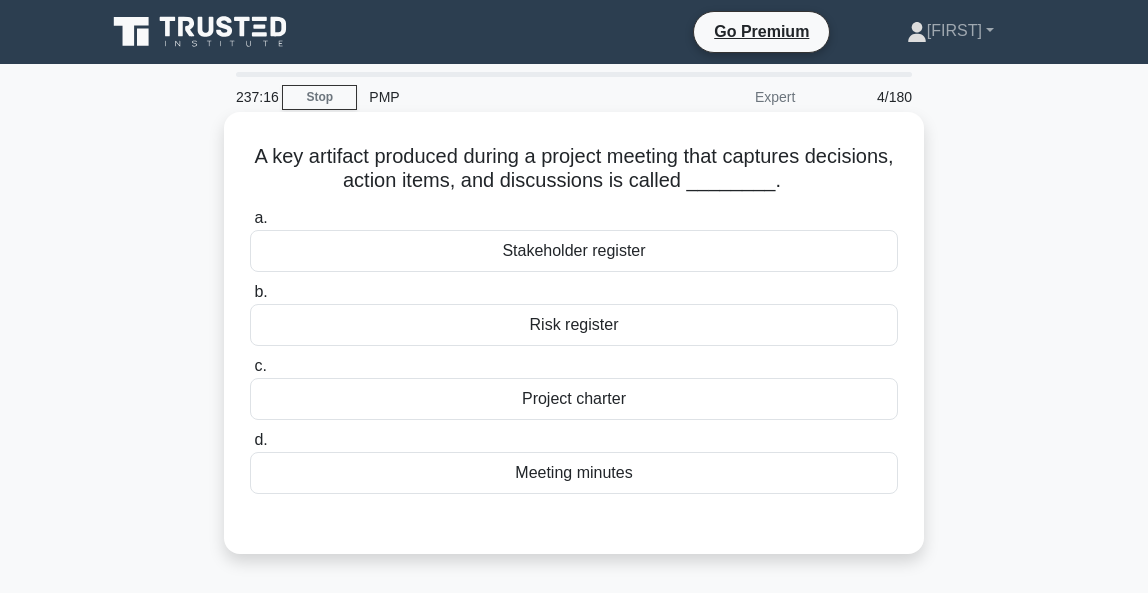 click on "Meeting minutes" at bounding box center (574, 473) 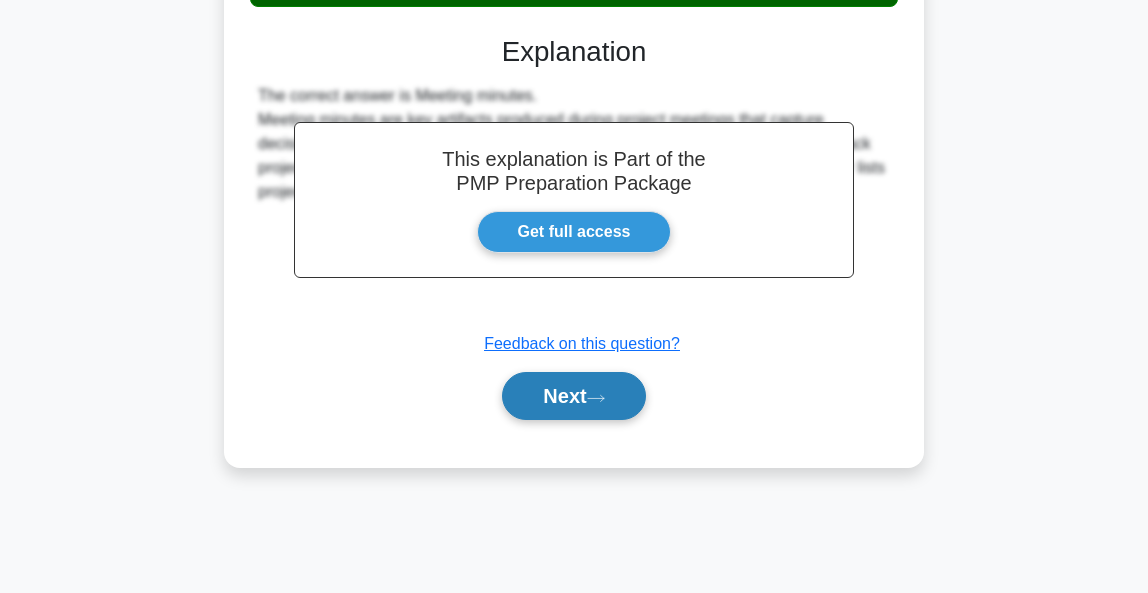 click on "Next" at bounding box center (573, 396) 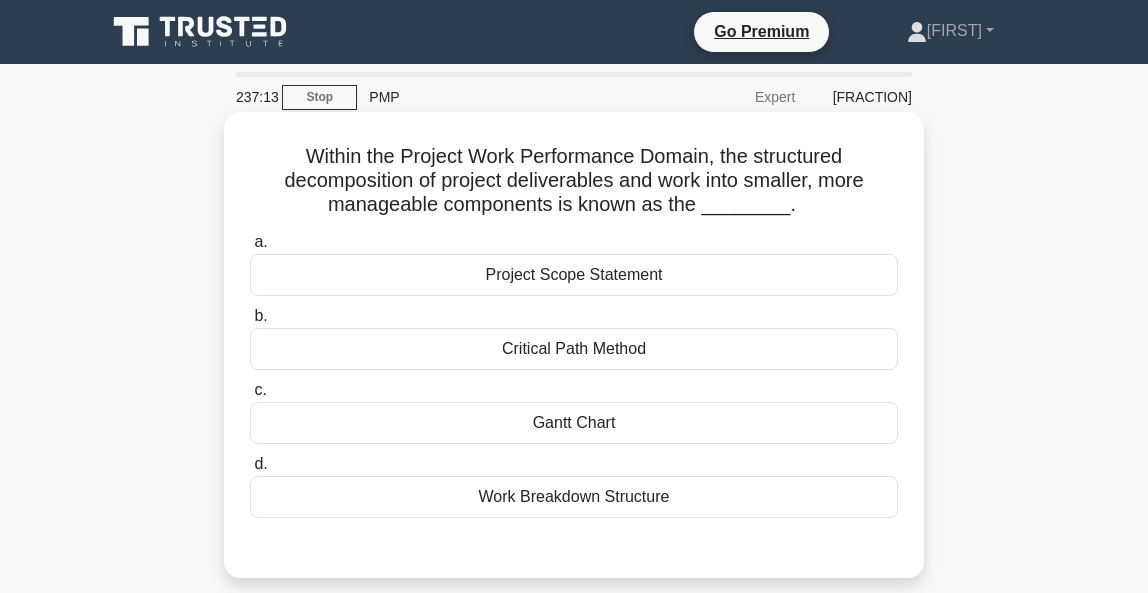 scroll, scrollTop: 0, scrollLeft: 0, axis: both 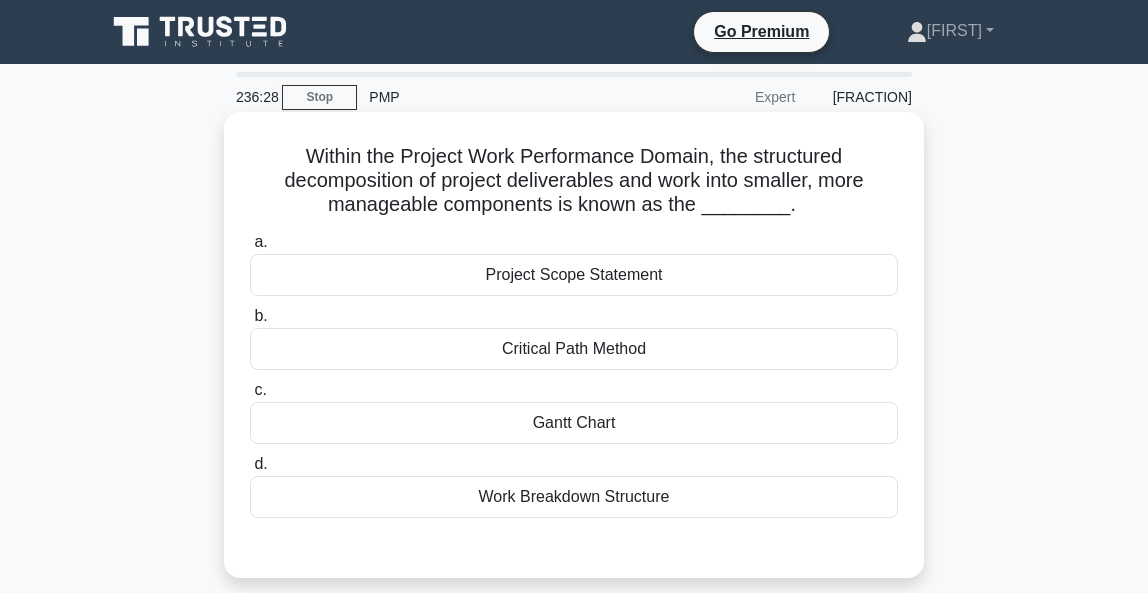click on "Work Breakdown Structure" at bounding box center (574, 497) 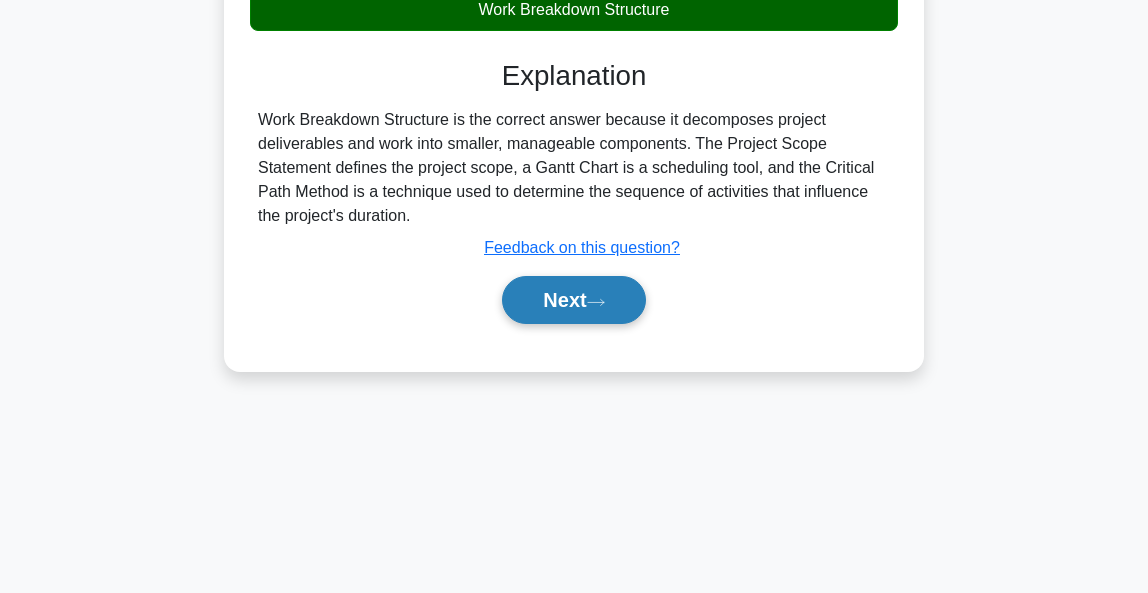 scroll, scrollTop: 487, scrollLeft: 0, axis: vertical 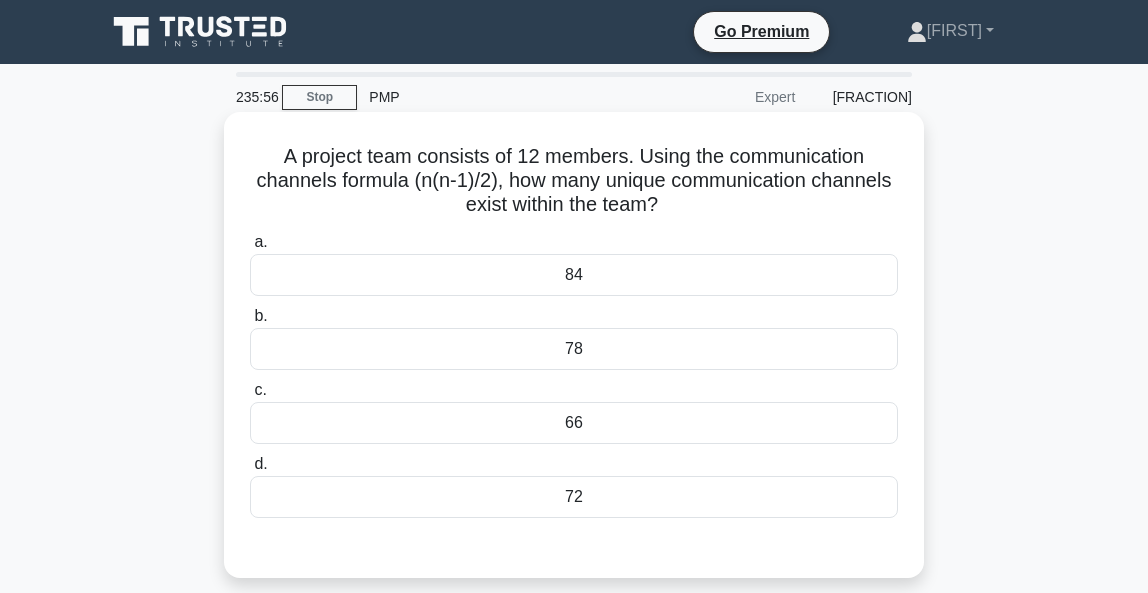 click on "66" at bounding box center (574, 423) 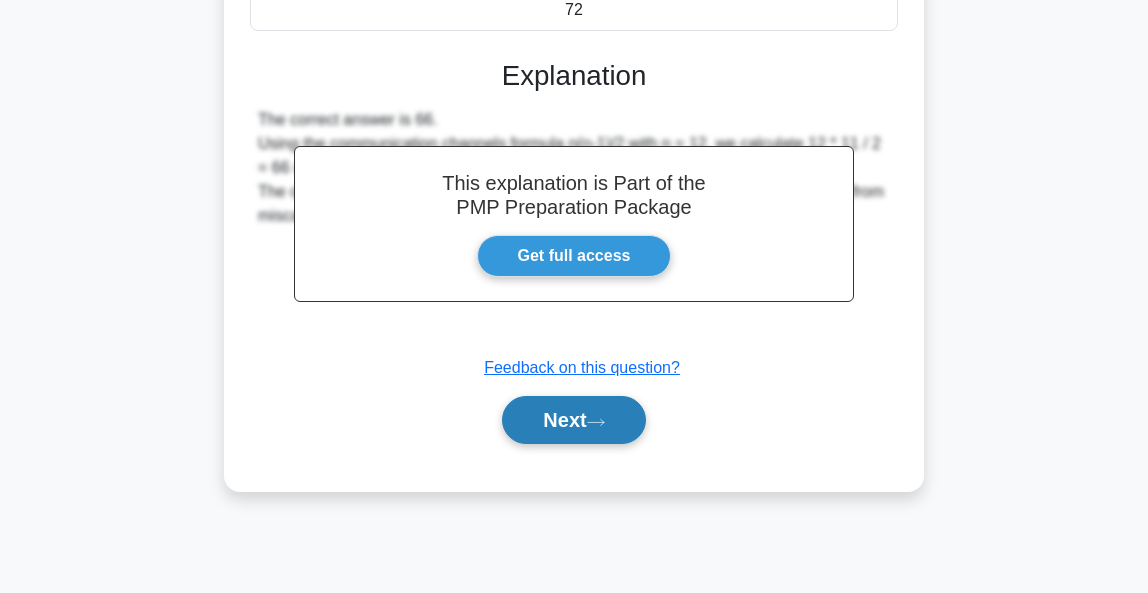 scroll, scrollTop: 487, scrollLeft: 0, axis: vertical 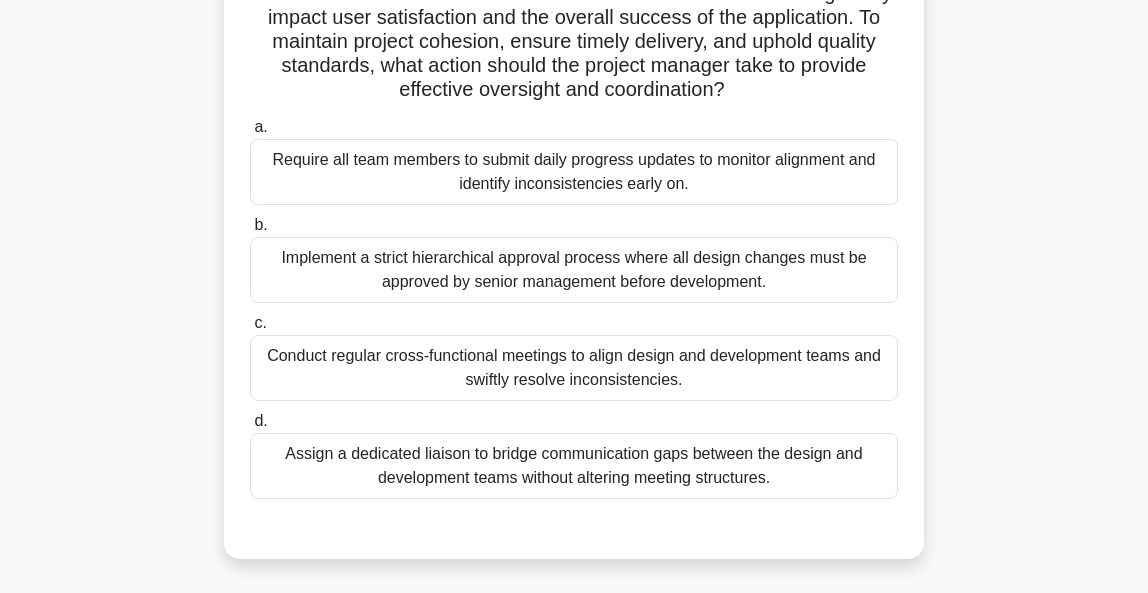 click on "Conduct regular cross-functional meetings to align design and development teams and swiftly resolve inconsistencies." at bounding box center [574, 368] 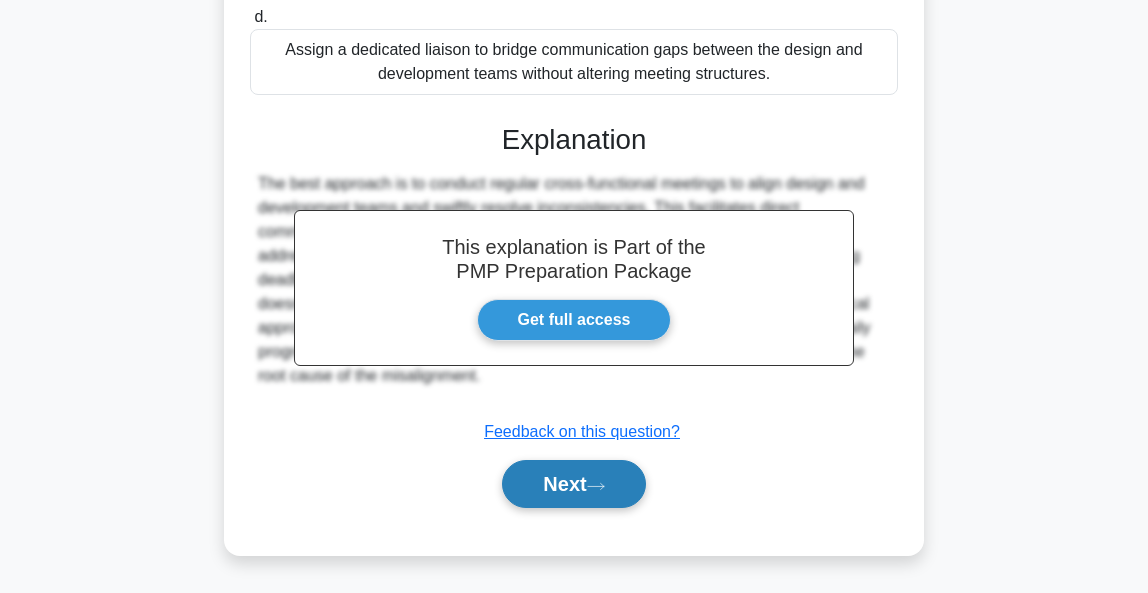 click on "Next" at bounding box center (573, 484) 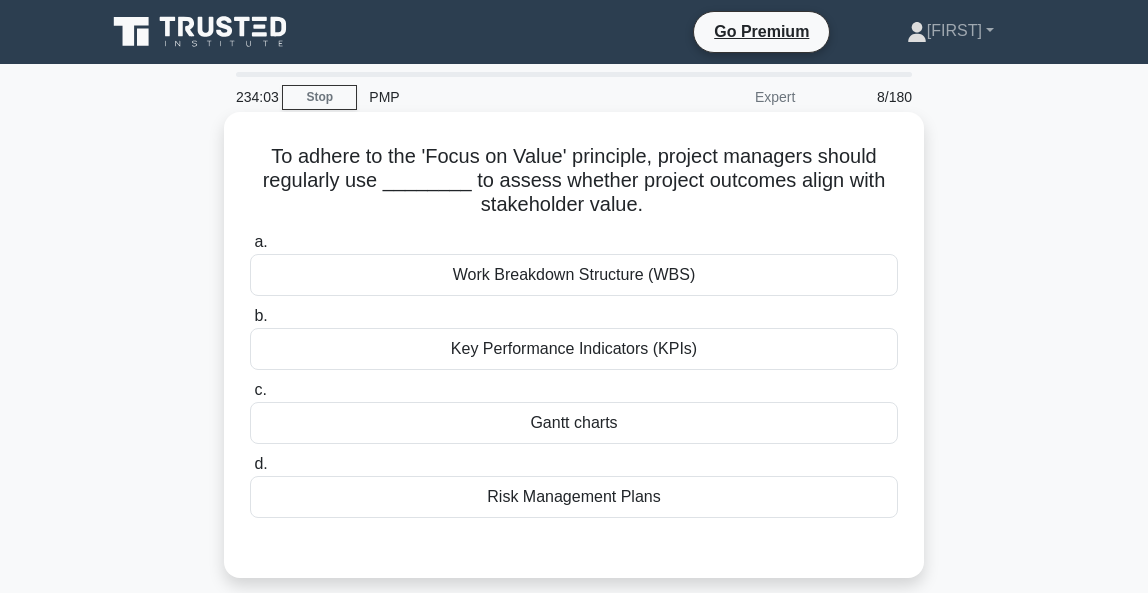 scroll, scrollTop: 0, scrollLeft: 0, axis: both 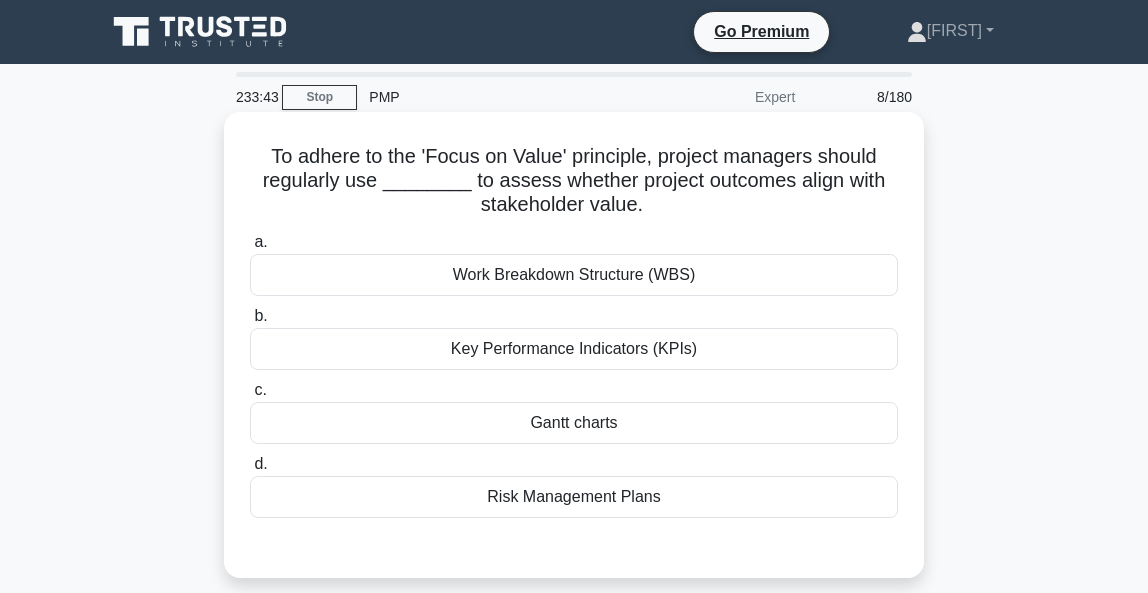click on "Key Performance Indicators (KPIs)" at bounding box center [574, 349] 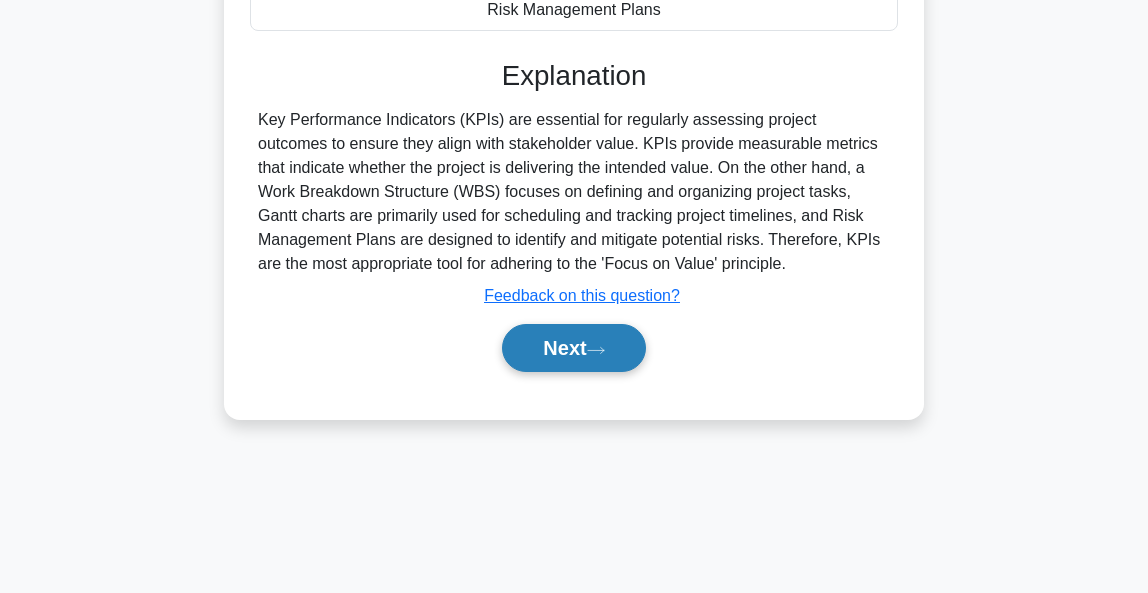 click on "Next" at bounding box center [573, 348] 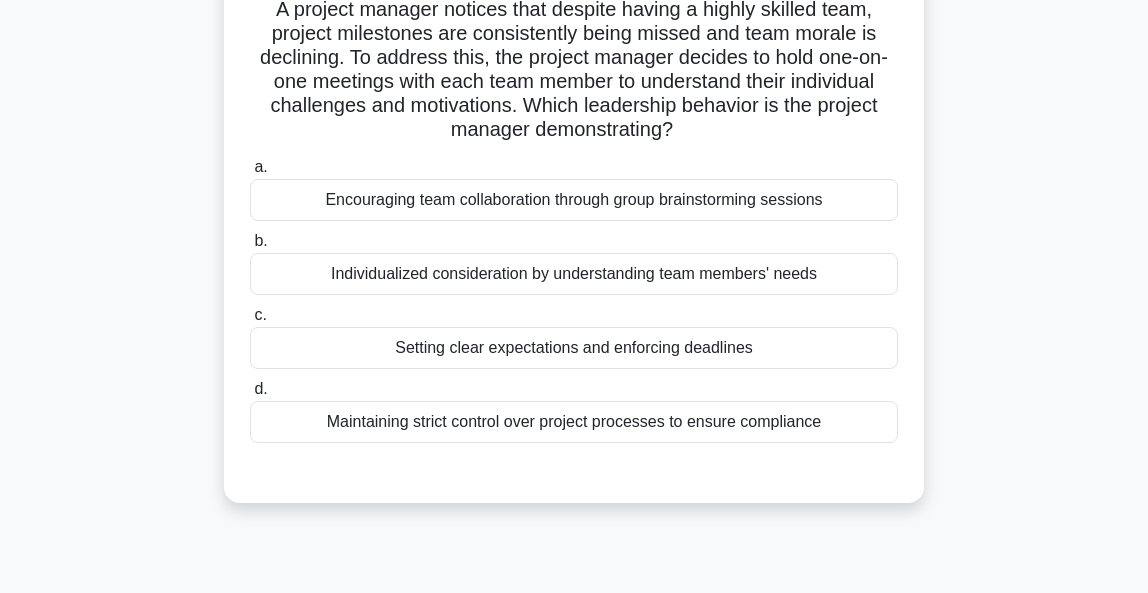 scroll, scrollTop: 150, scrollLeft: 0, axis: vertical 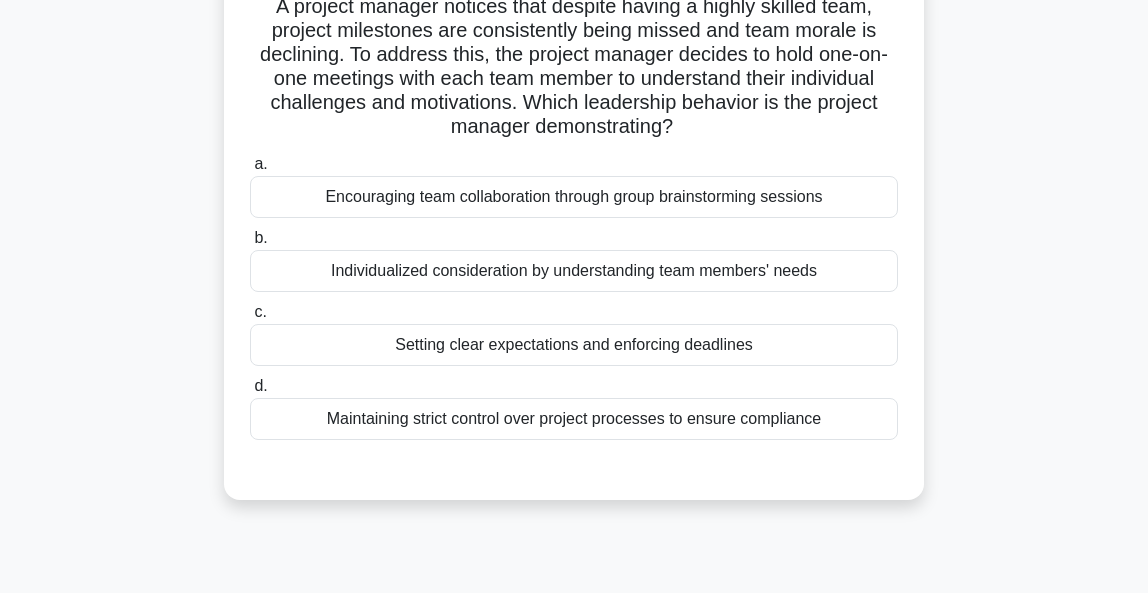 click on "Individualized consideration by understanding team members' needs" at bounding box center [574, 271] 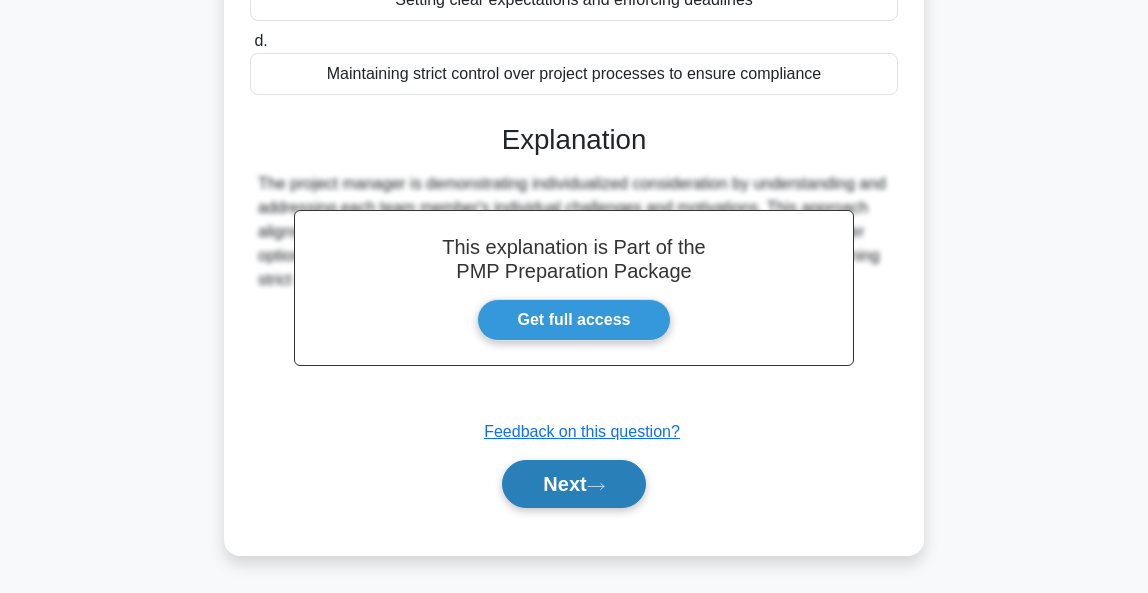 click on "Next" at bounding box center [573, 484] 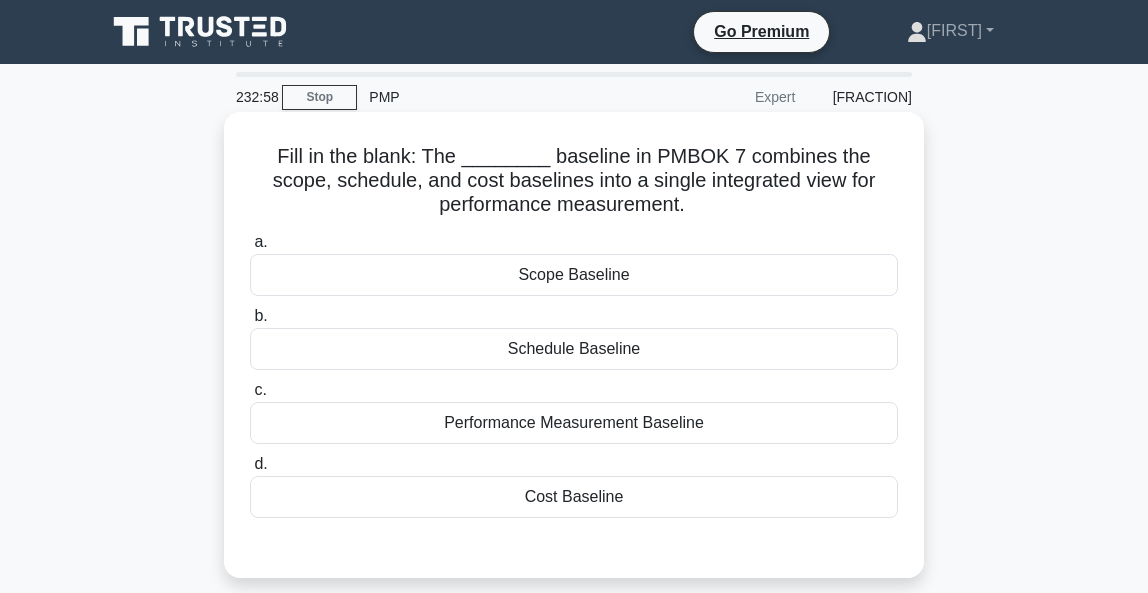 scroll, scrollTop: 0, scrollLeft: 0, axis: both 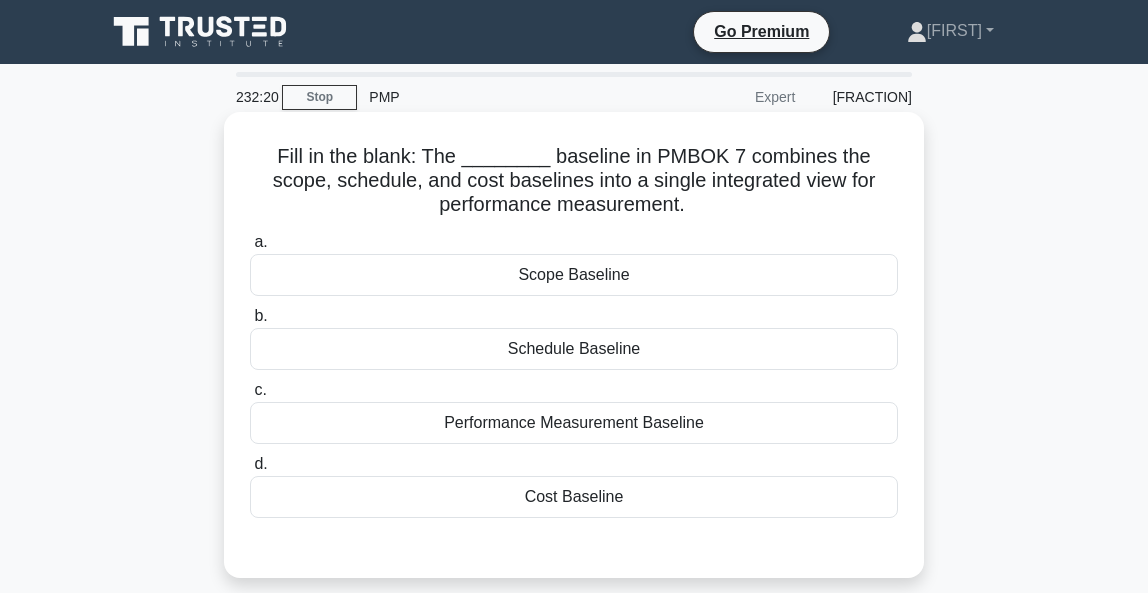 click on "Performance Measurement Baseline" at bounding box center (574, 423) 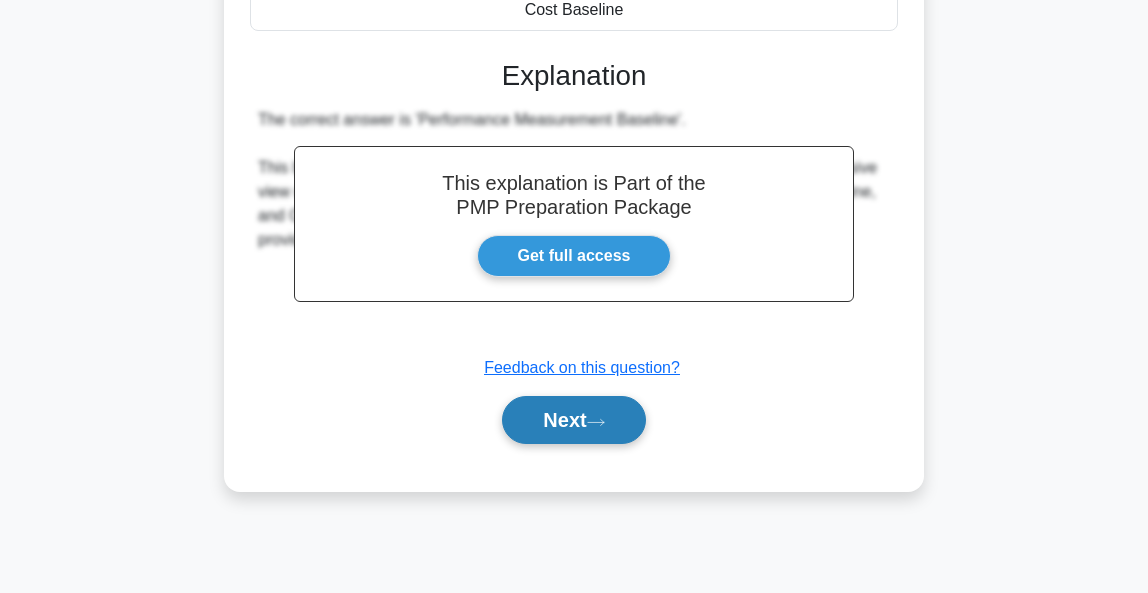 scroll, scrollTop: 487, scrollLeft: 0, axis: vertical 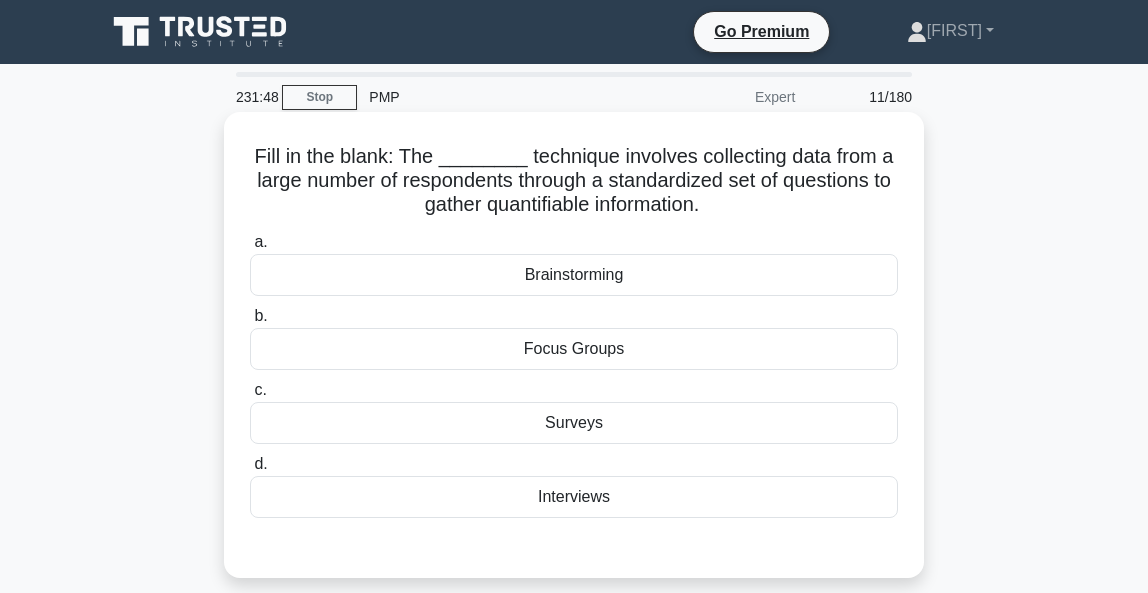 click on "Surveys" at bounding box center (574, 423) 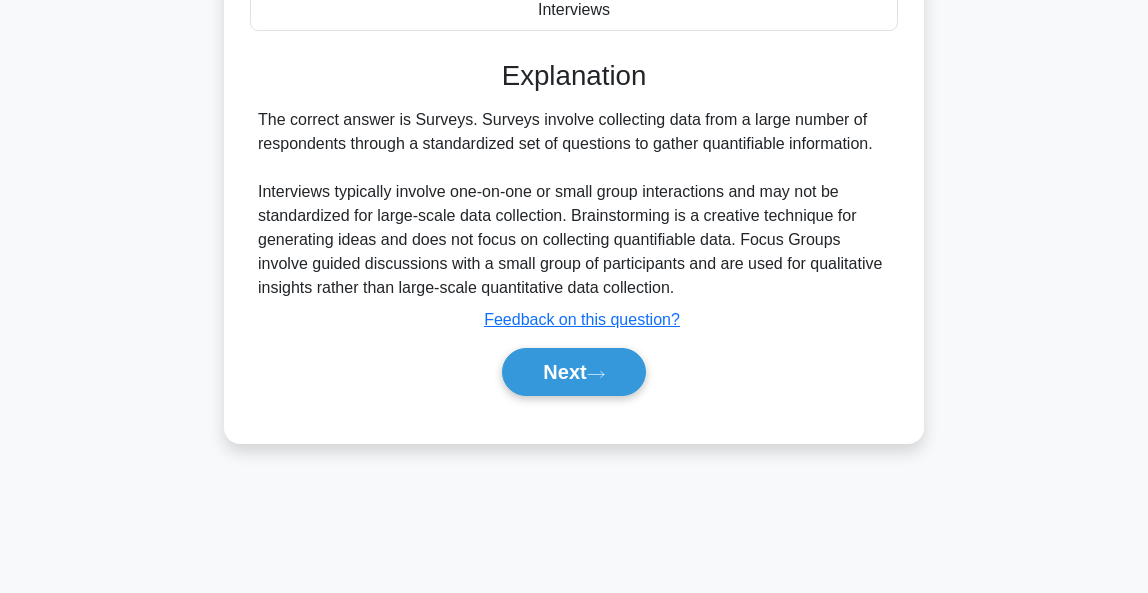 scroll, scrollTop: 487, scrollLeft: 0, axis: vertical 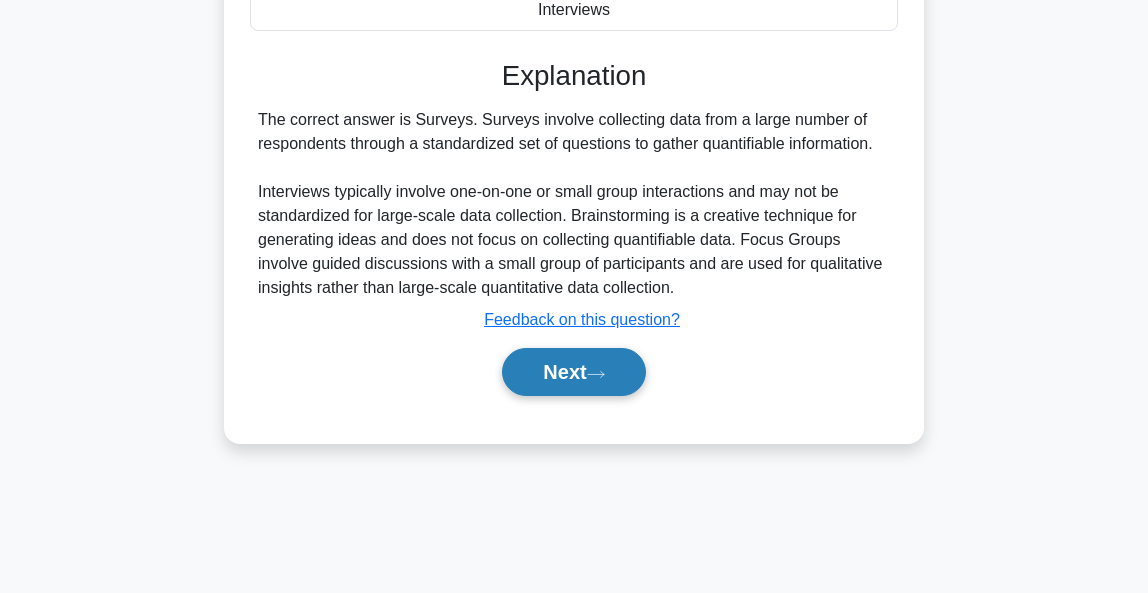 click on "Next" at bounding box center [573, 372] 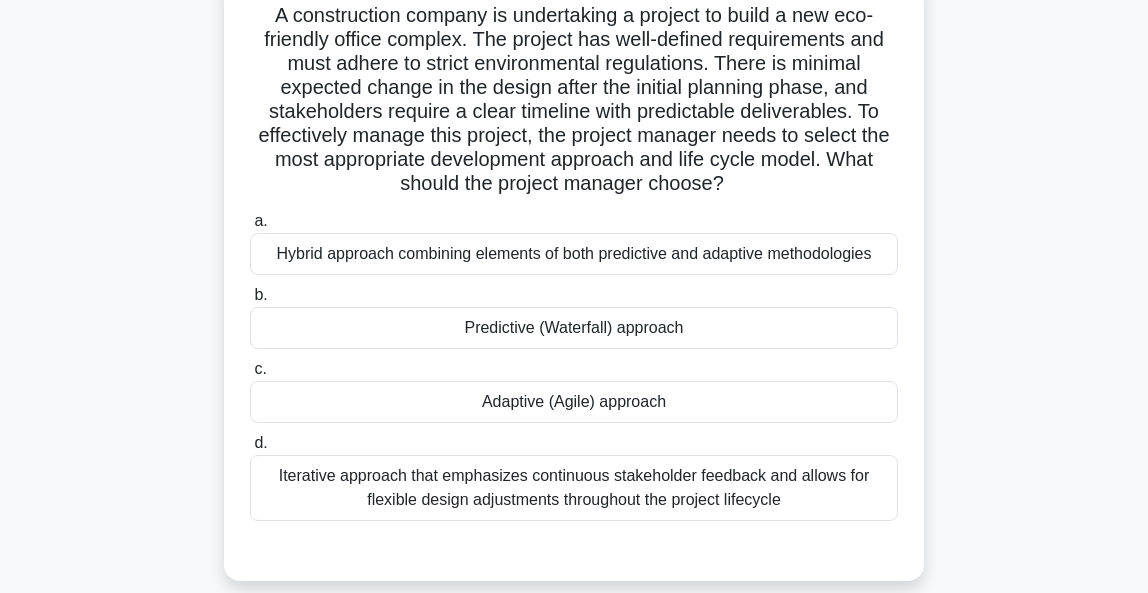 scroll, scrollTop: 163, scrollLeft: 0, axis: vertical 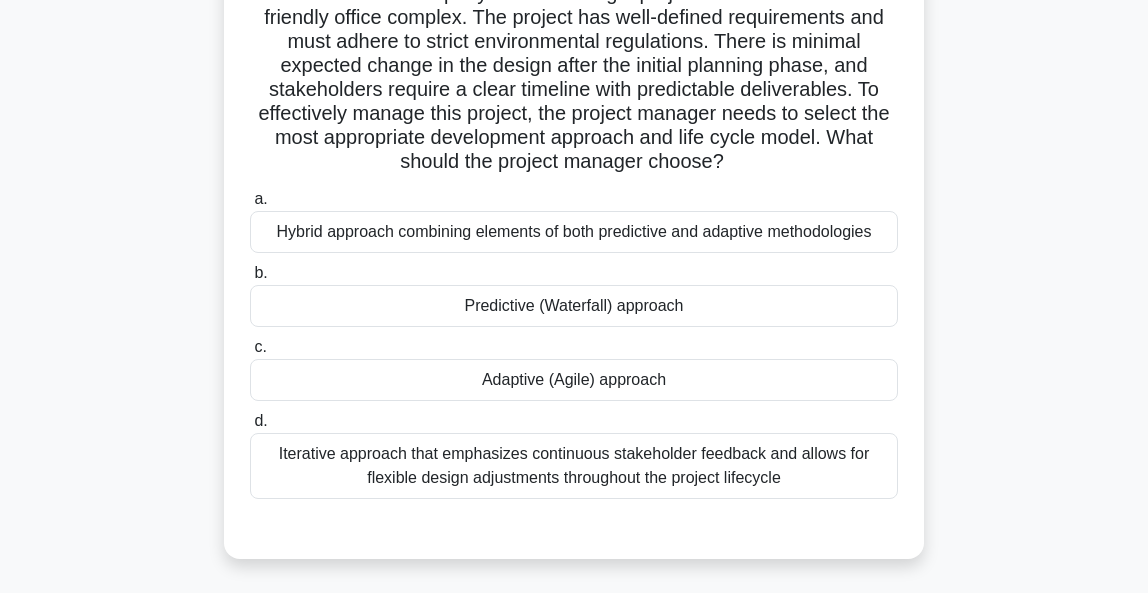 click on "Predictive (Waterfall) approach" at bounding box center (574, 306) 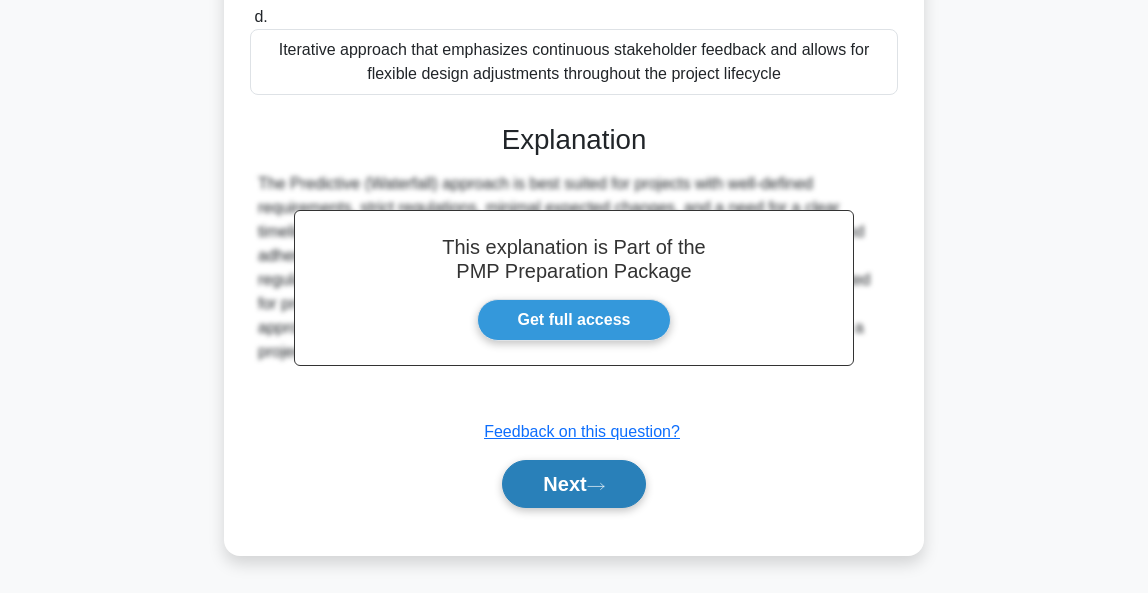 scroll, scrollTop: 568, scrollLeft: 0, axis: vertical 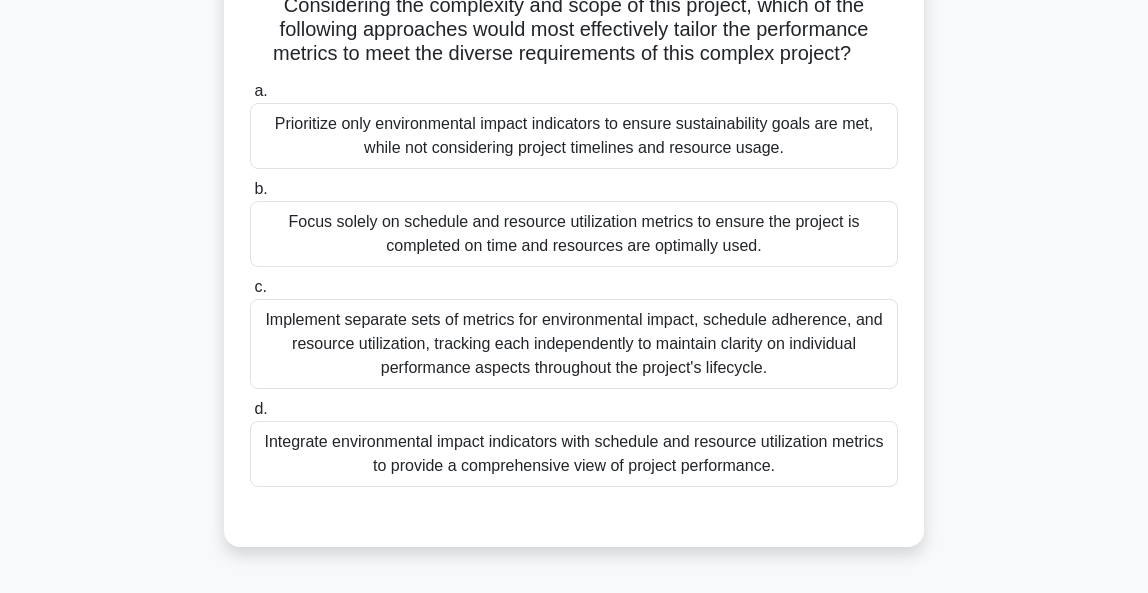 click on "Implement separate sets of metrics for environmental impact, schedule adherence, and resource utilization, tracking each independently to maintain clarity on individual performance aspects throughout the project's lifecycle." at bounding box center (574, 344) 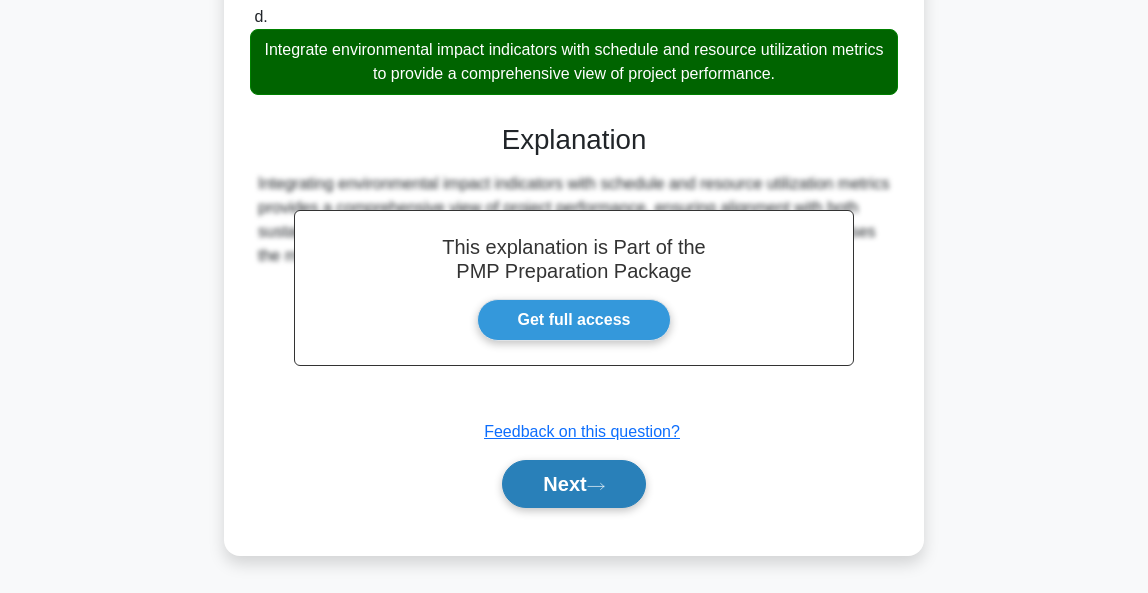 scroll, scrollTop: 882, scrollLeft: 0, axis: vertical 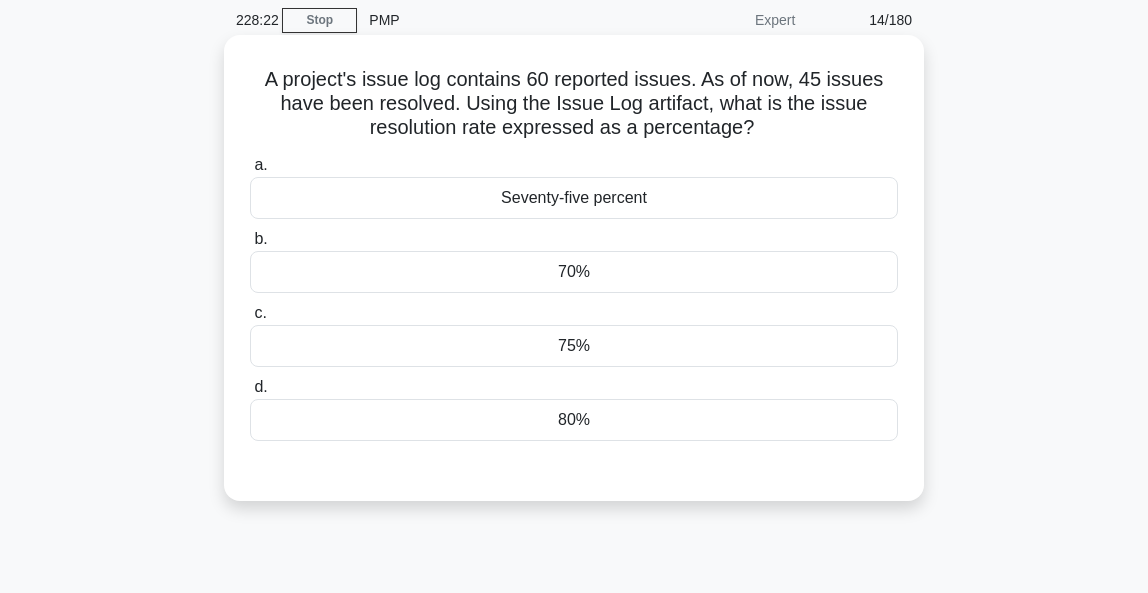 click on "75%" at bounding box center [574, 346] 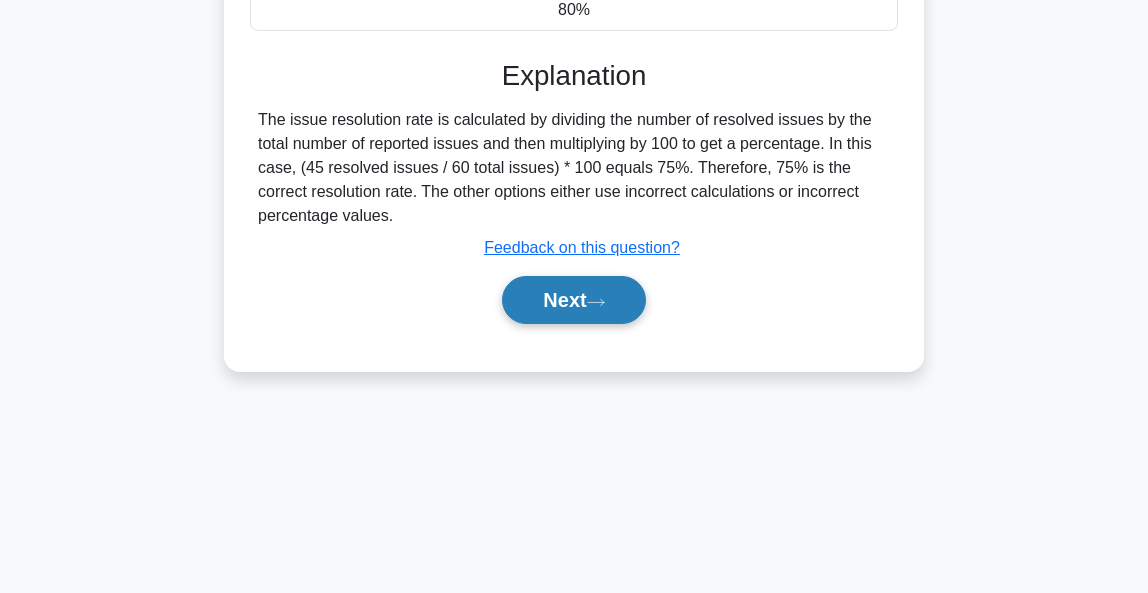 scroll, scrollTop: 487, scrollLeft: 0, axis: vertical 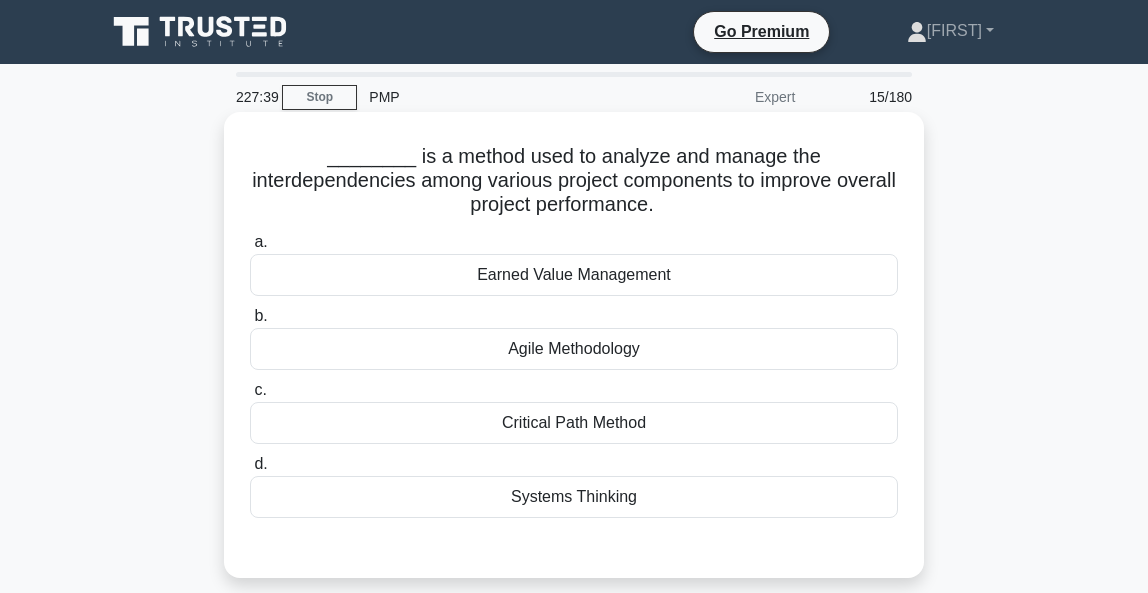 click on "Systems Thinking" at bounding box center [574, 497] 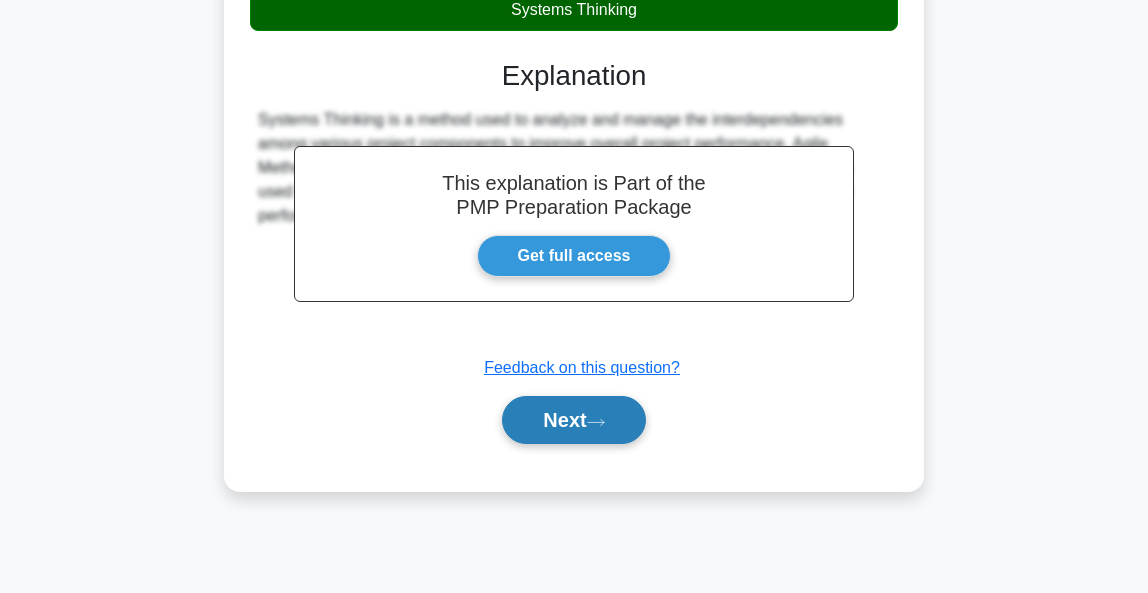 scroll, scrollTop: 487, scrollLeft: 0, axis: vertical 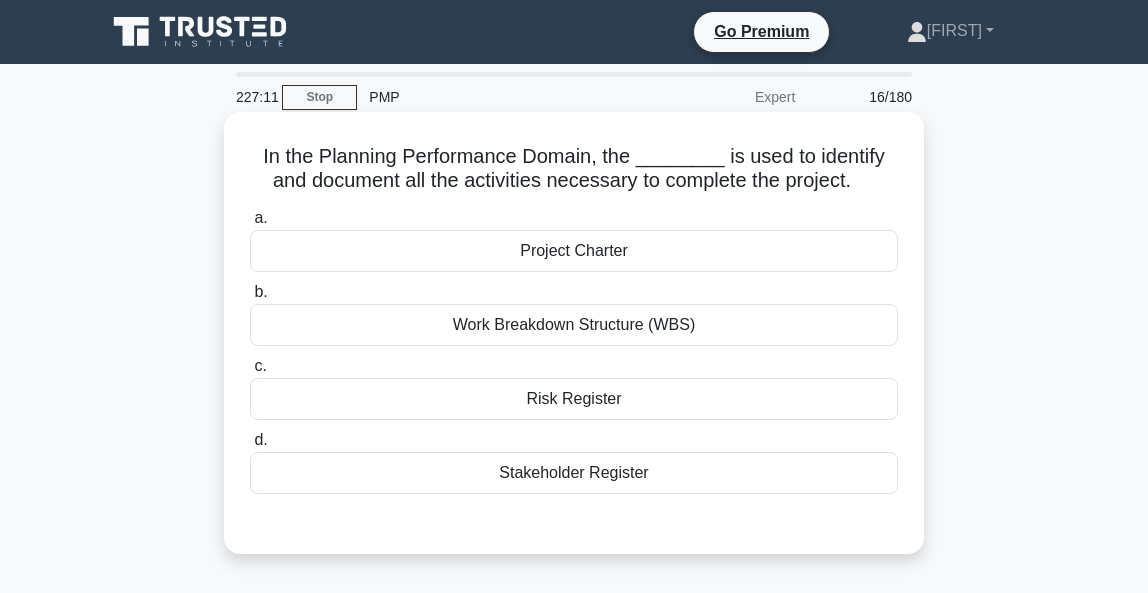 click on "Work Breakdown Structure (WBS)" at bounding box center [574, 325] 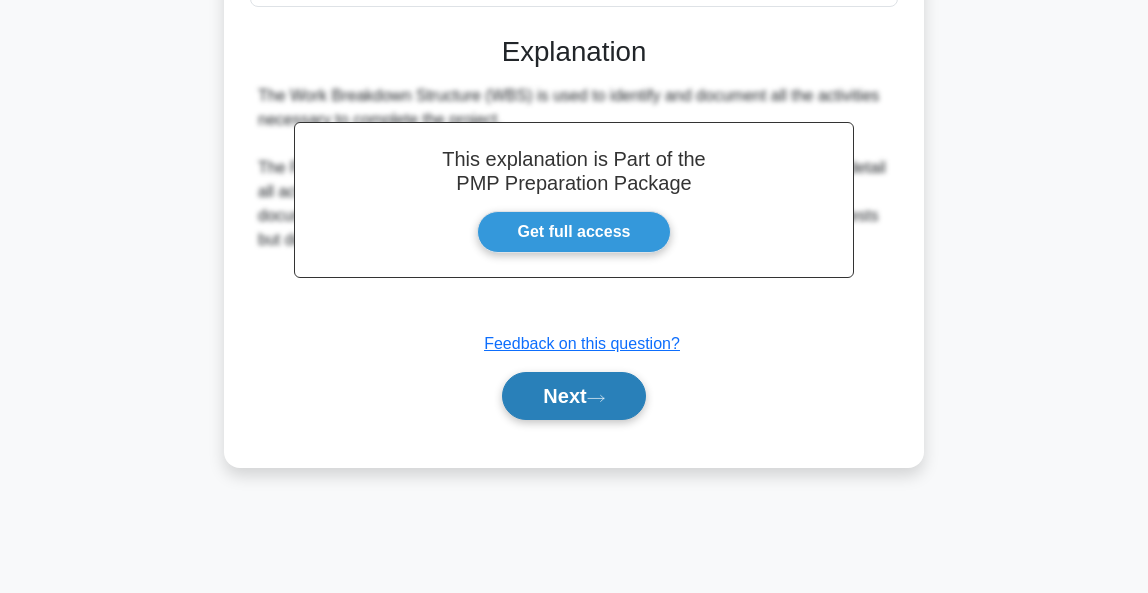 scroll, scrollTop: 487, scrollLeft: 0, axis: vertical 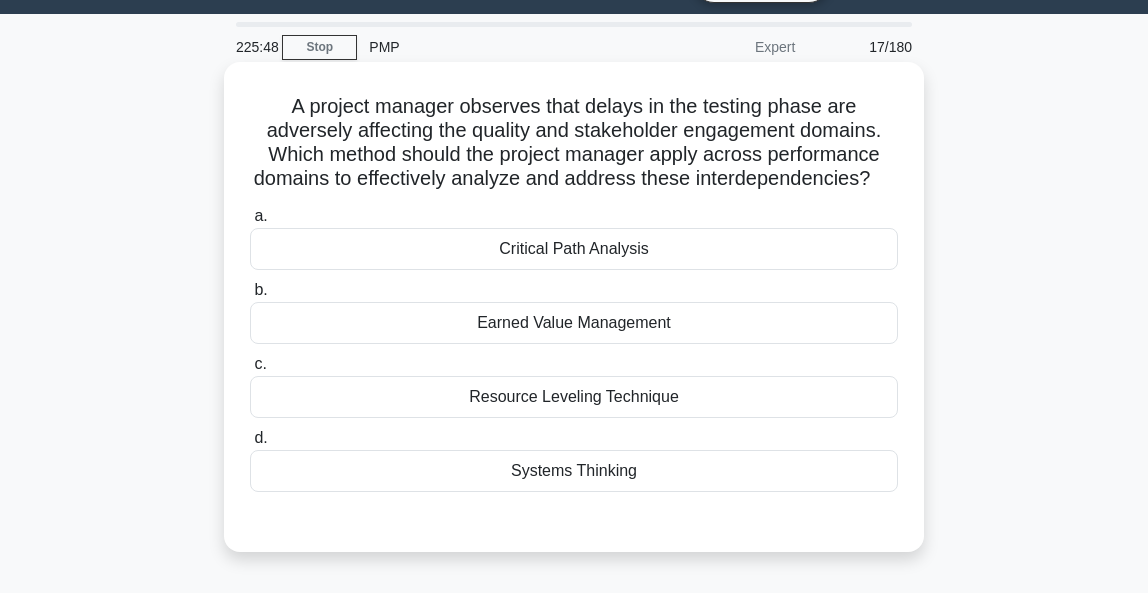 click on "Systems Thinking" at bounding box center [574, 471] 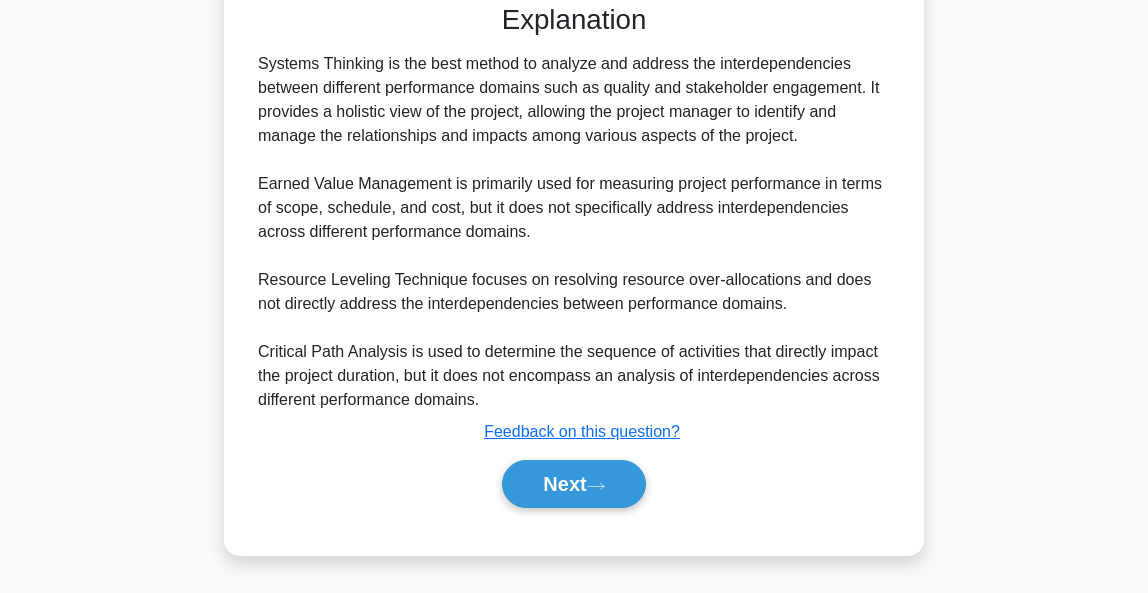 scroll, scrollTop: 534, scrollLeft: 0, axis: vertical 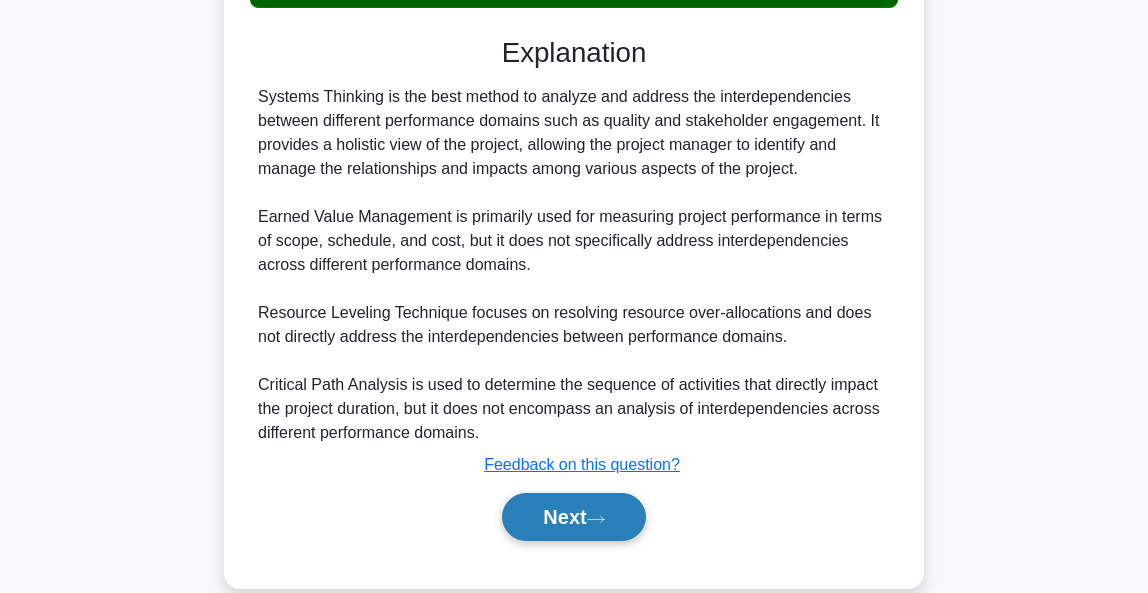 click on "Next" at bounding box center [573, 517] 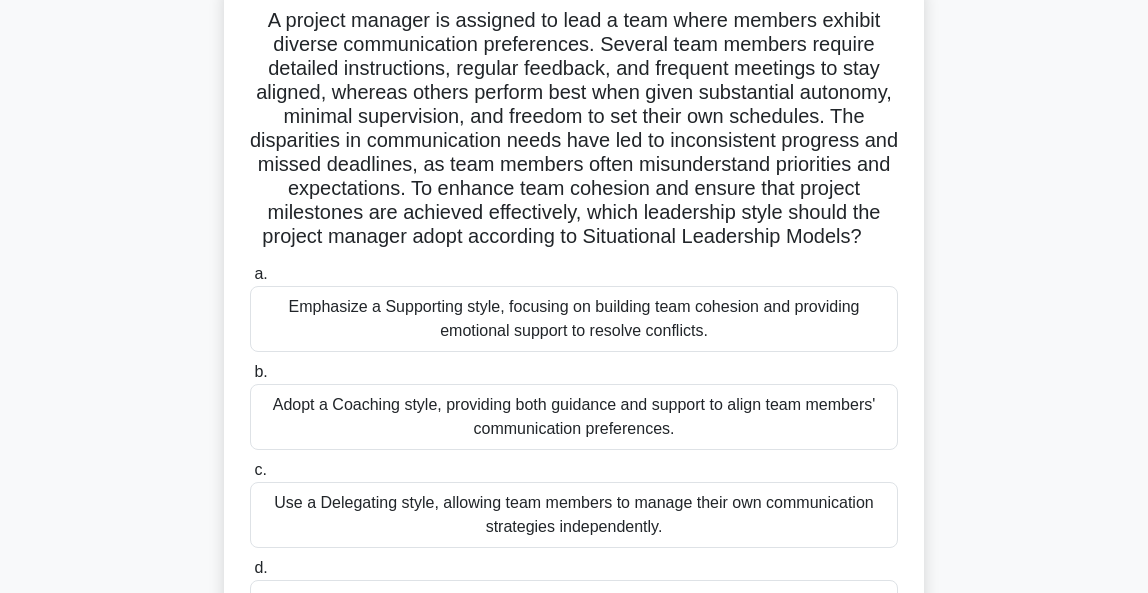 scroll, scrollTop: 132, scrollLeft: 0, axis: vertical 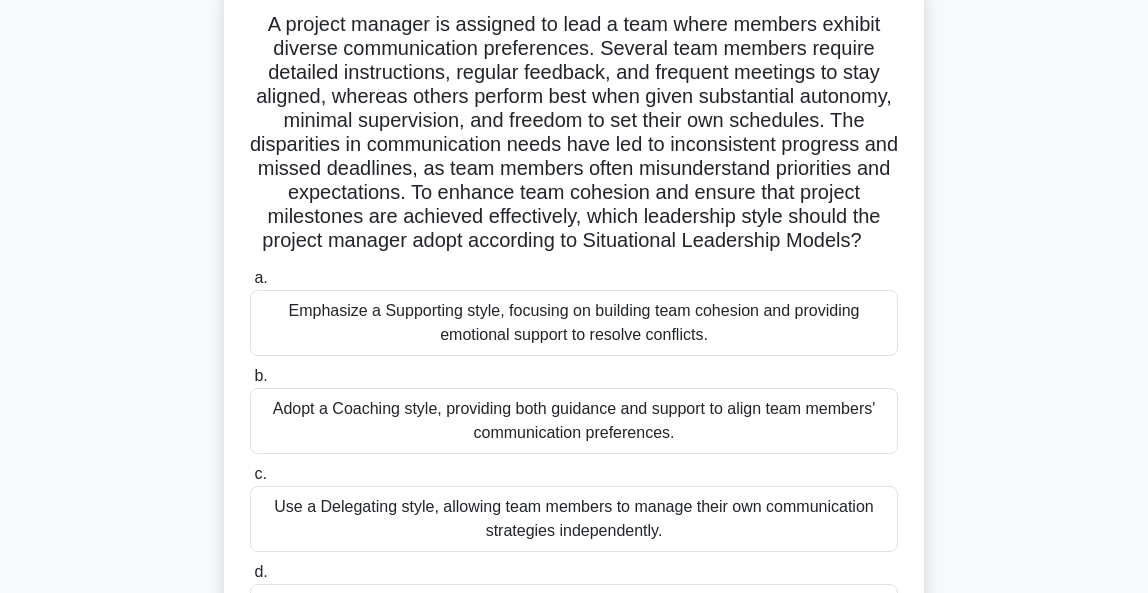 click on "Emphasize a Supporting style, focusing on building team cohesion and providing emotional support to resolve conflicts." at bounding box center (574, 323) 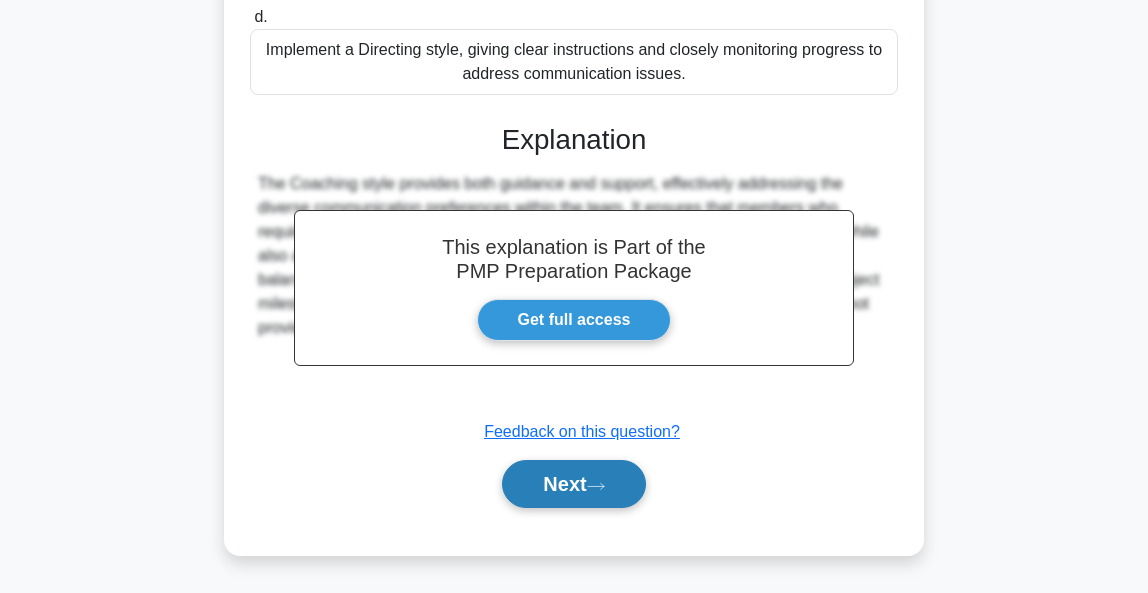 click on "Next" at bounding box center [573, 484] 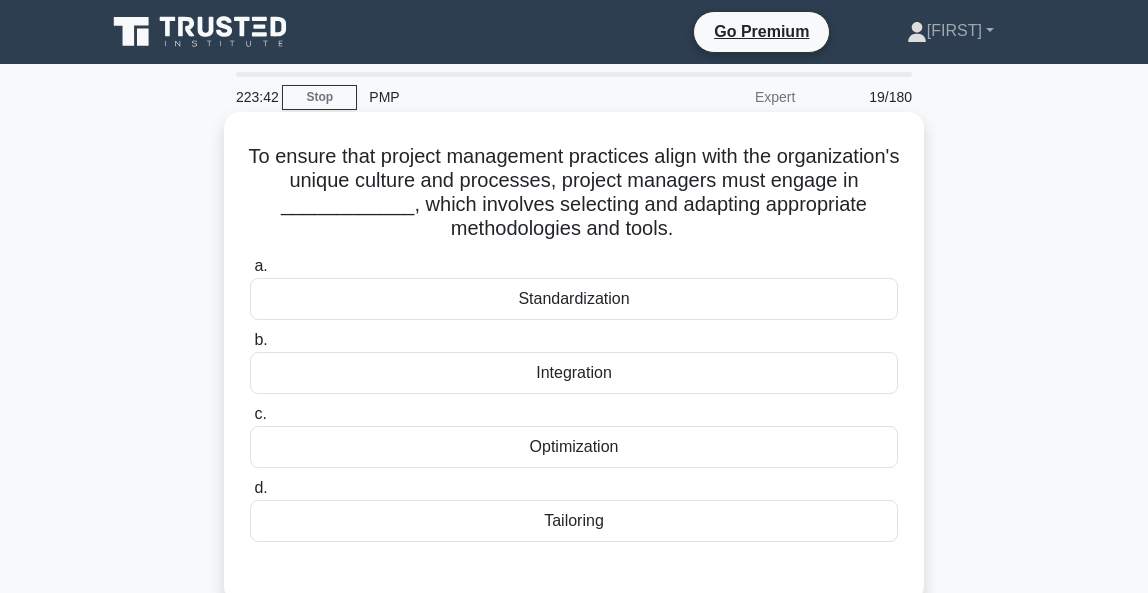 scroll, scrollTop: 0, scrollLeft: 0, axis: both 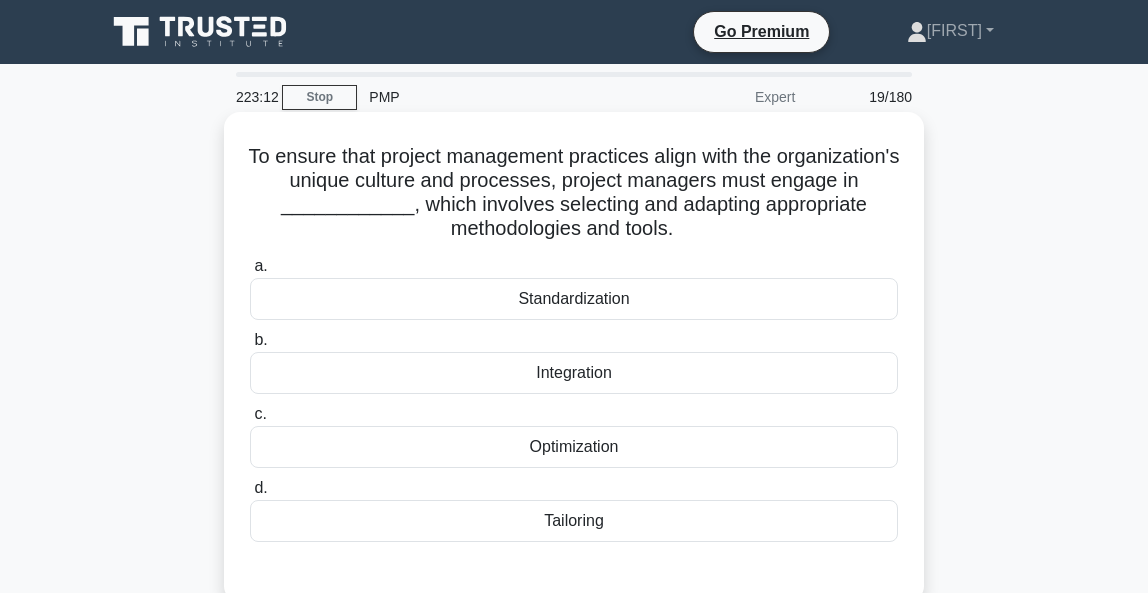 click on "Tailoring" at bounding box center (574, 521) 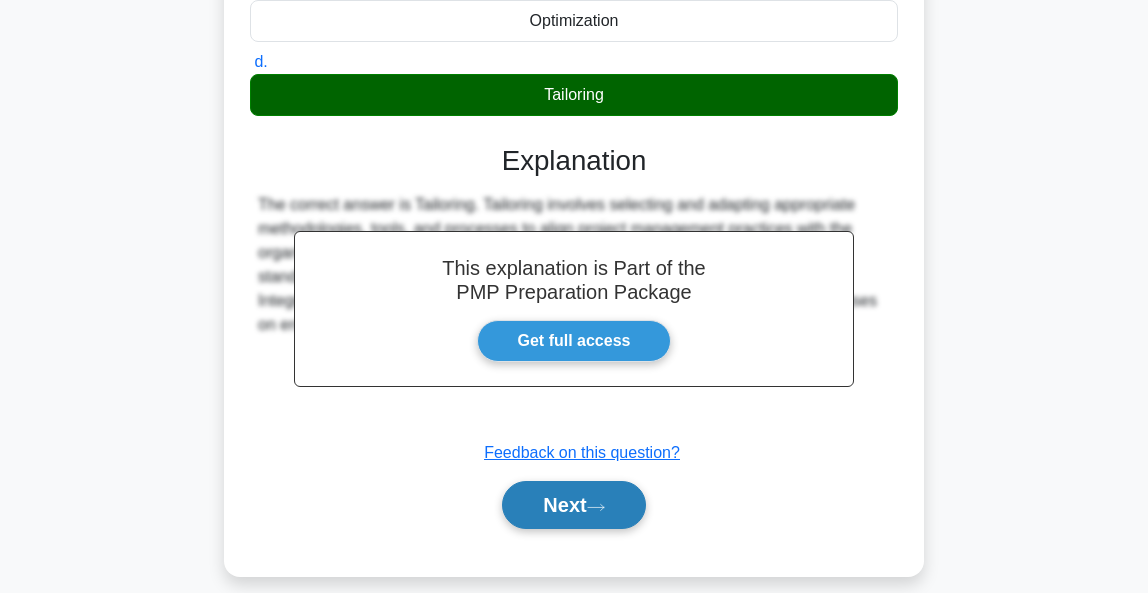 scroll, scrollTop: 437, scrollLeft: 0, axis: vertical 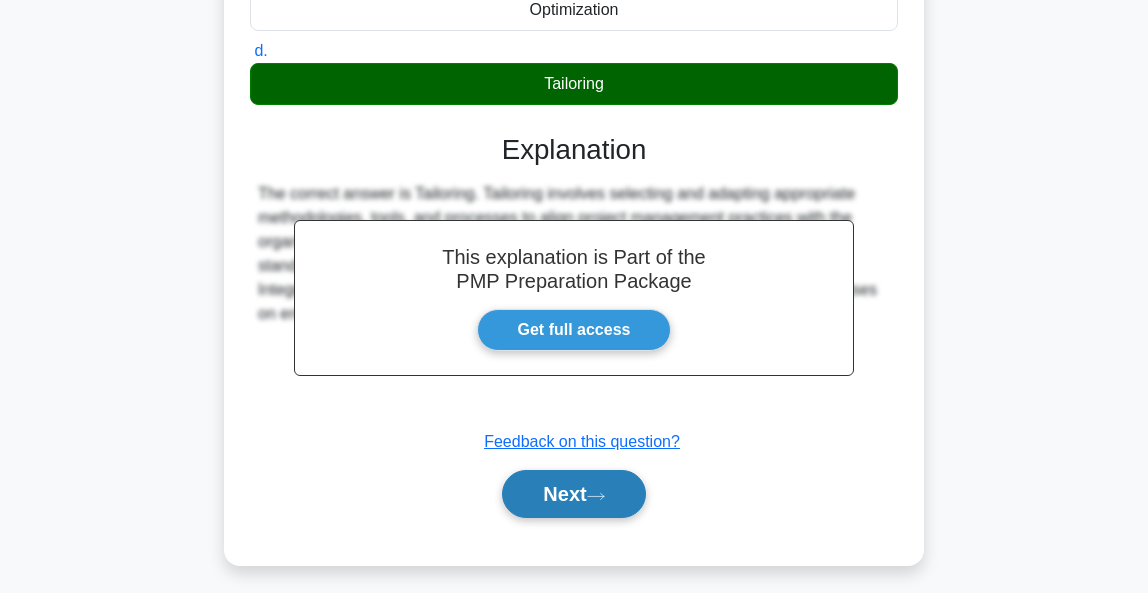 click on "Next" at bounding box center (573, 494) 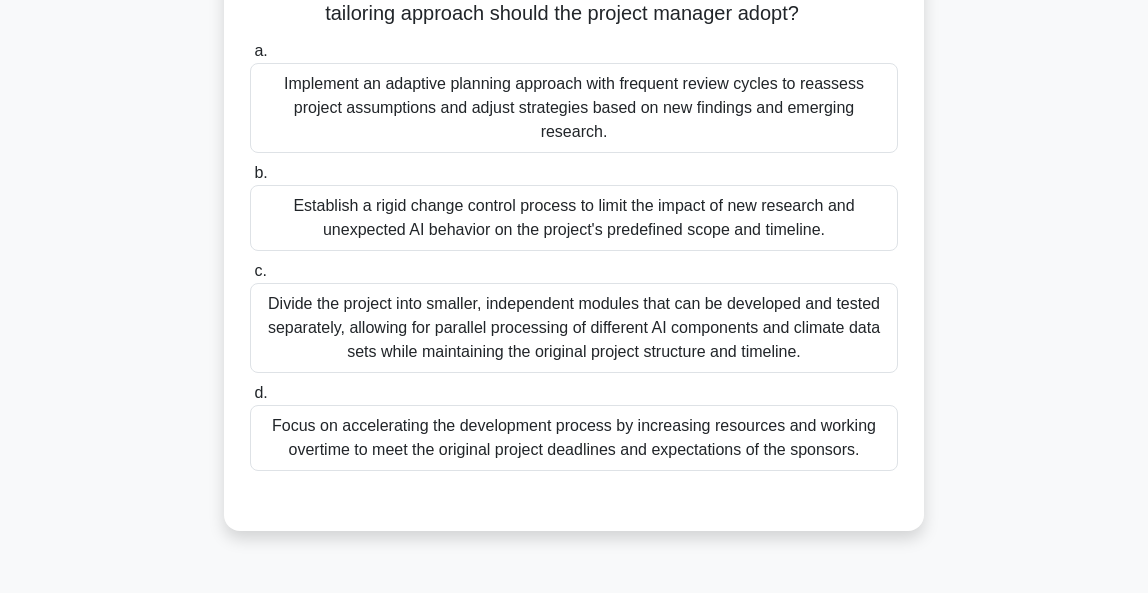 scroll, scrollTop: 380, scrollLeft: 0, axis: vertical 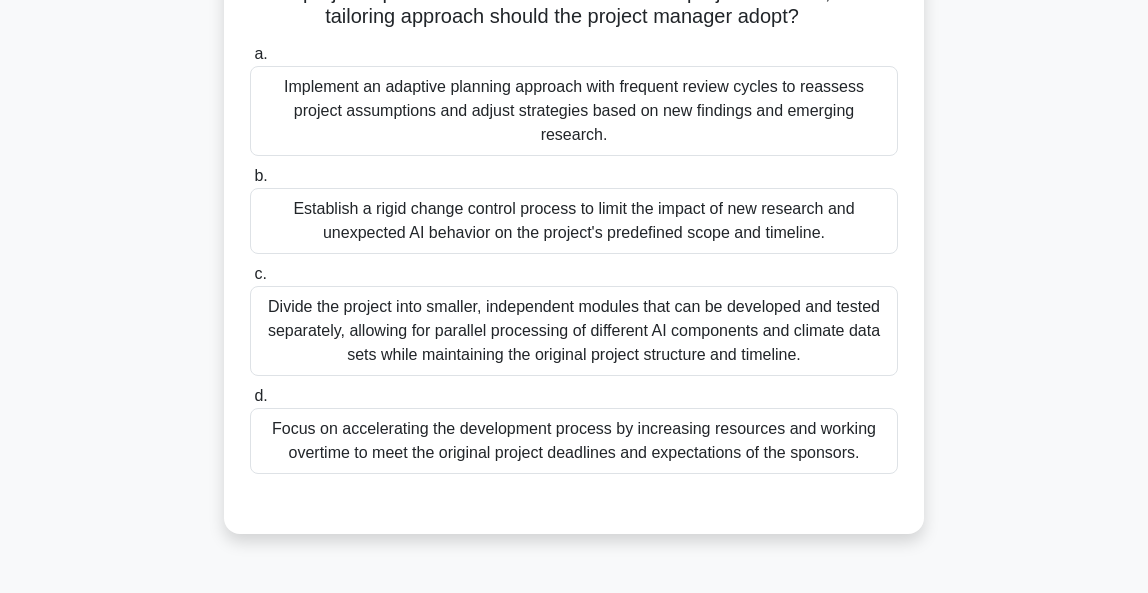 click on "Divide the project into smaller, independent modules that can be developed and tested separately, allowing for parallel processing of different AI components and climate data sets while maintaining the original project structure and timeline." at bounding box center (574, 331) 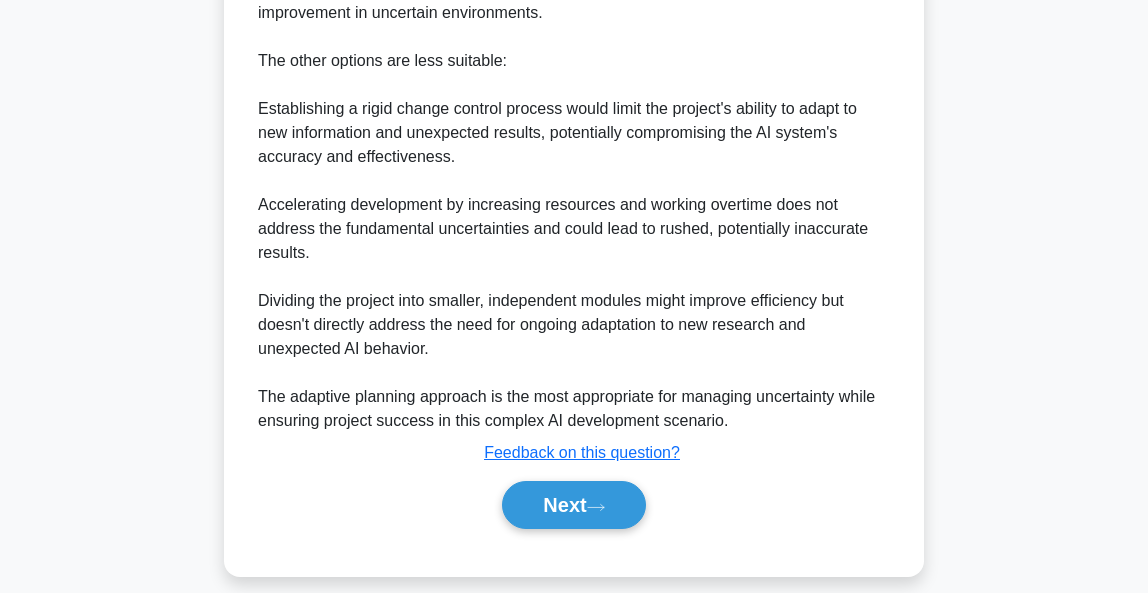 scroll, scrollTop: 1290, scrollLeft: 0, axis: vertical 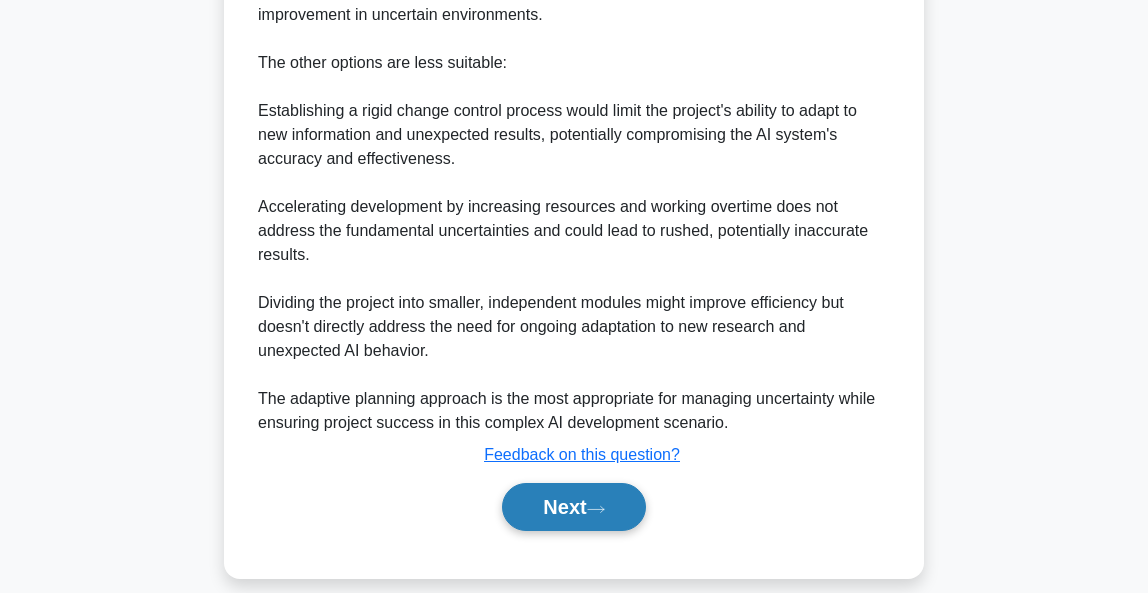 click on "Next" at bounding box center (573, 507) 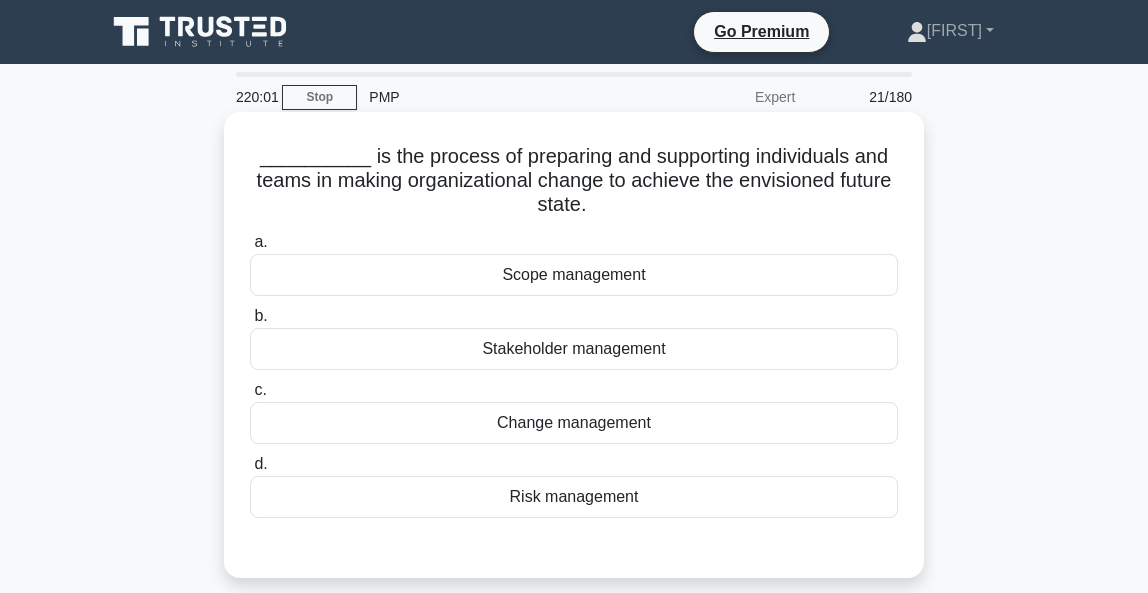 scroll, scrollTop: 0, scrollLeft: 0, axis: both 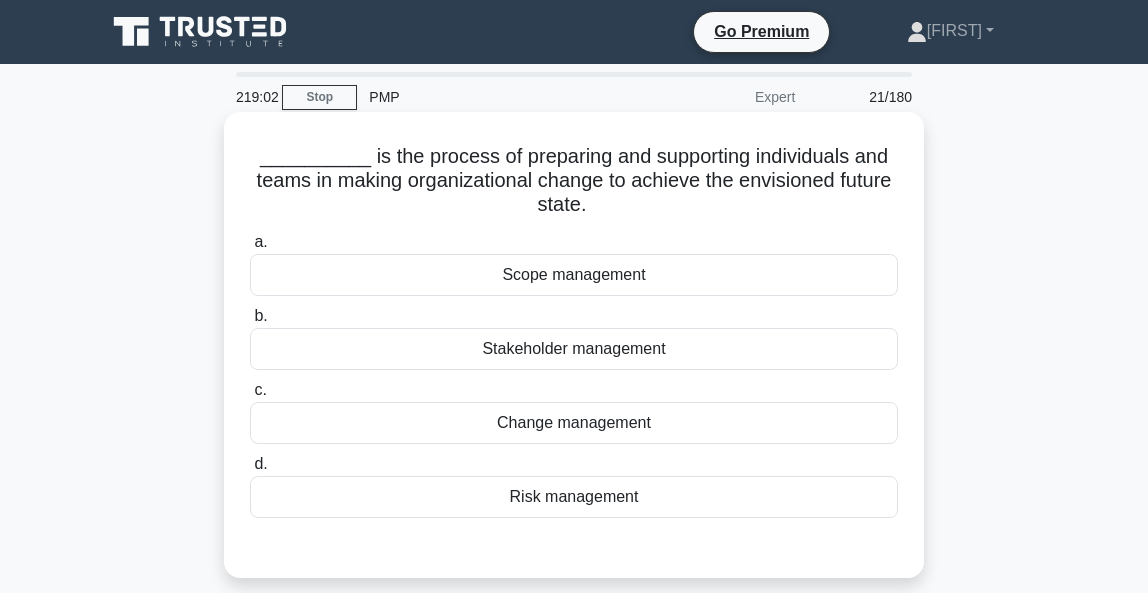 click on "Change management" at bounding box center (574, 423) 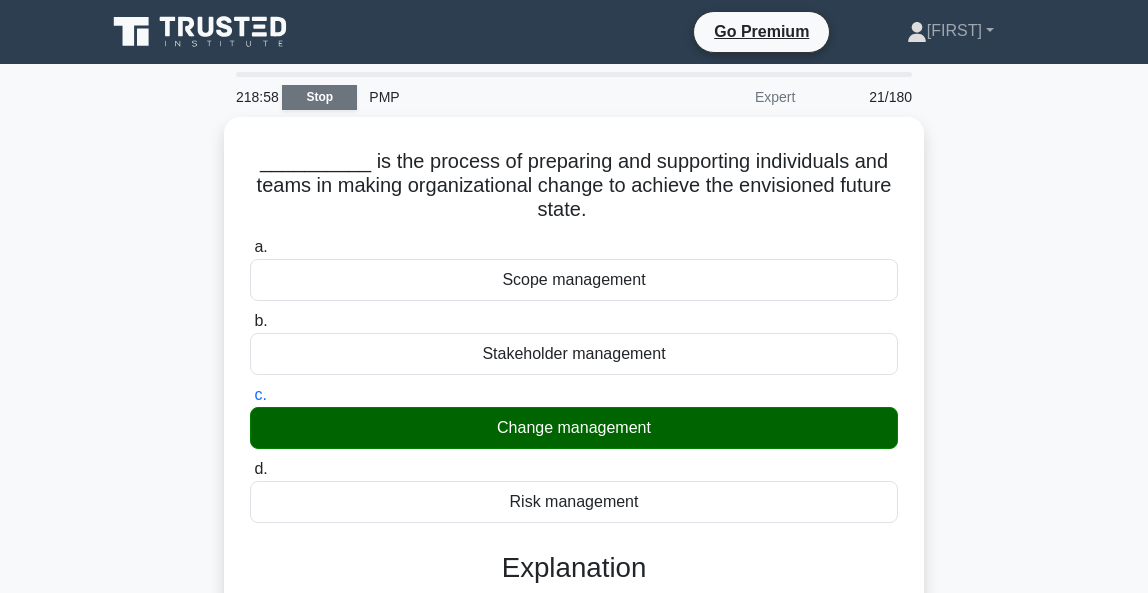 click on "Stop" at bounding box center [319, 97] 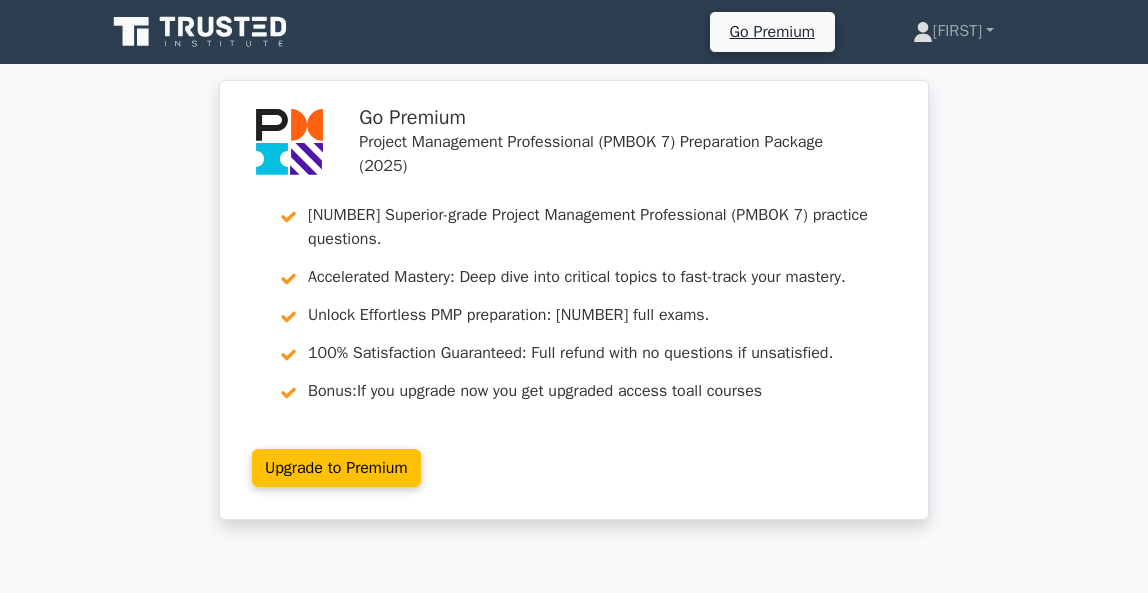 scroll, scrollTop: 0, scrollLeft: 0, axis: both 